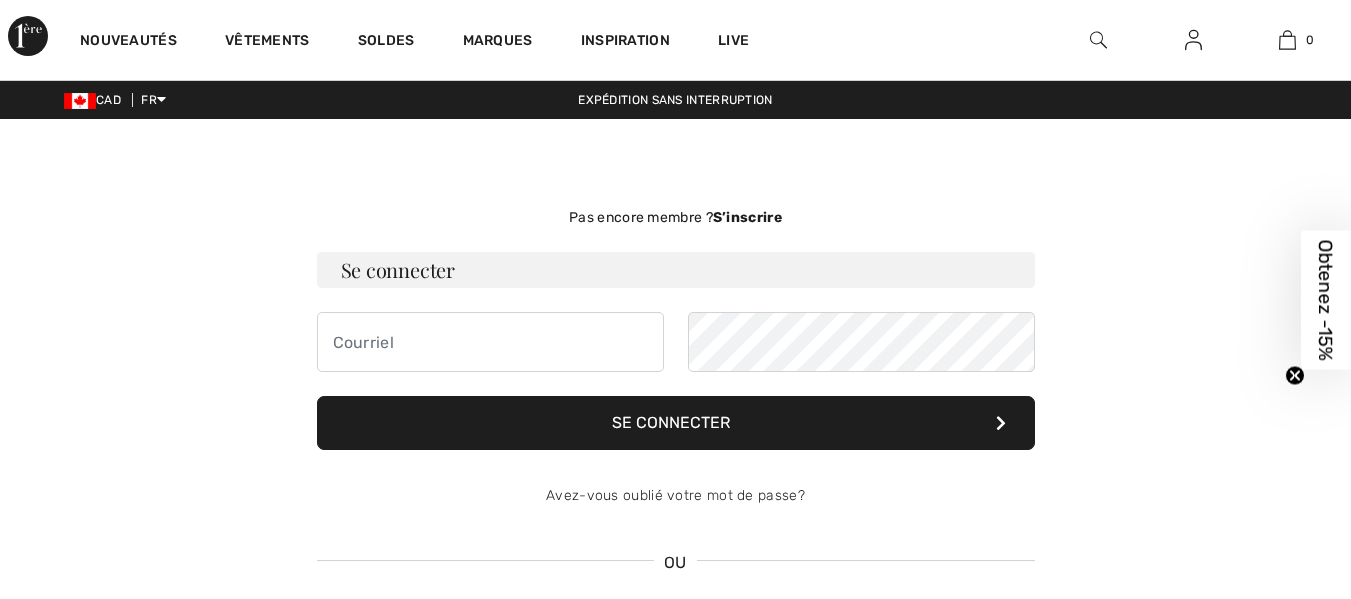 scroll, scrollTop: 0, scrollLeft: 0, axis: both 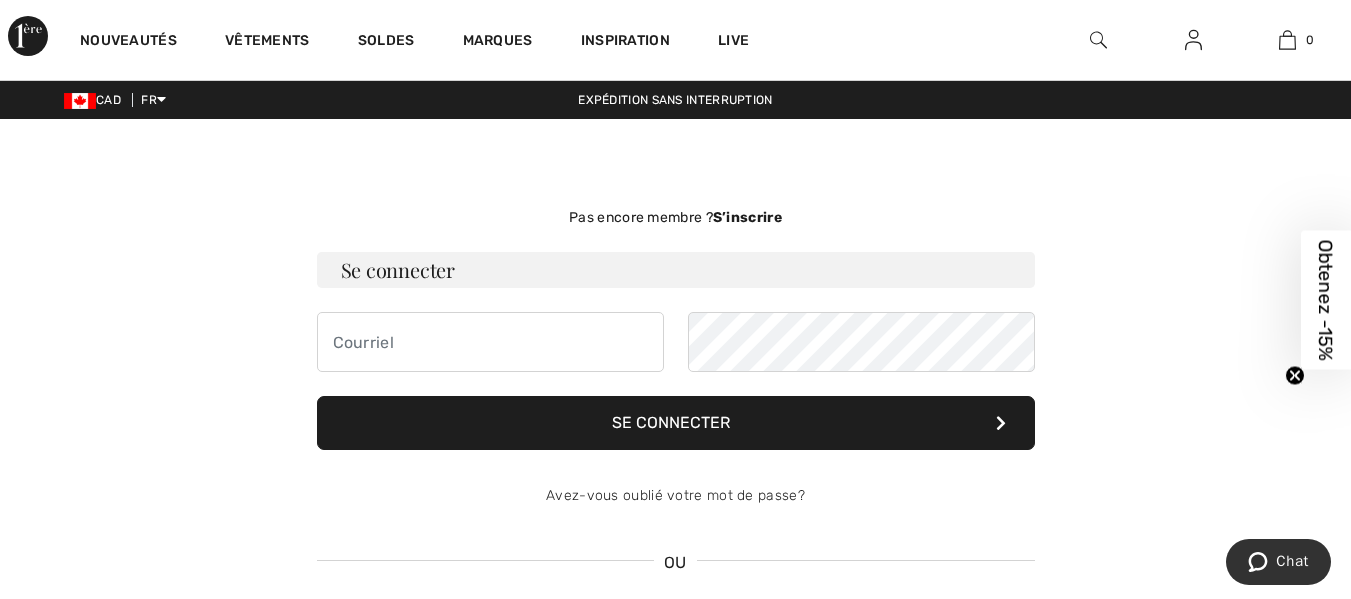 type on "alexandraf3000@gmail.com" 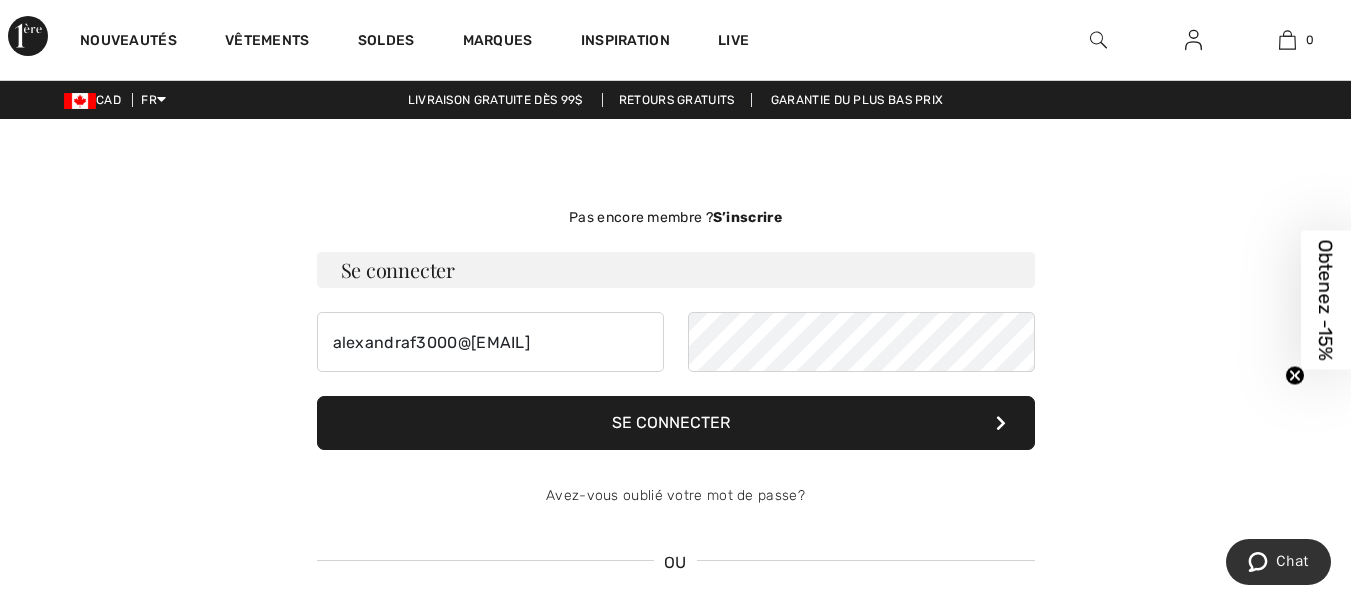 click on "Se connecter" at bounding box center (676, 423) 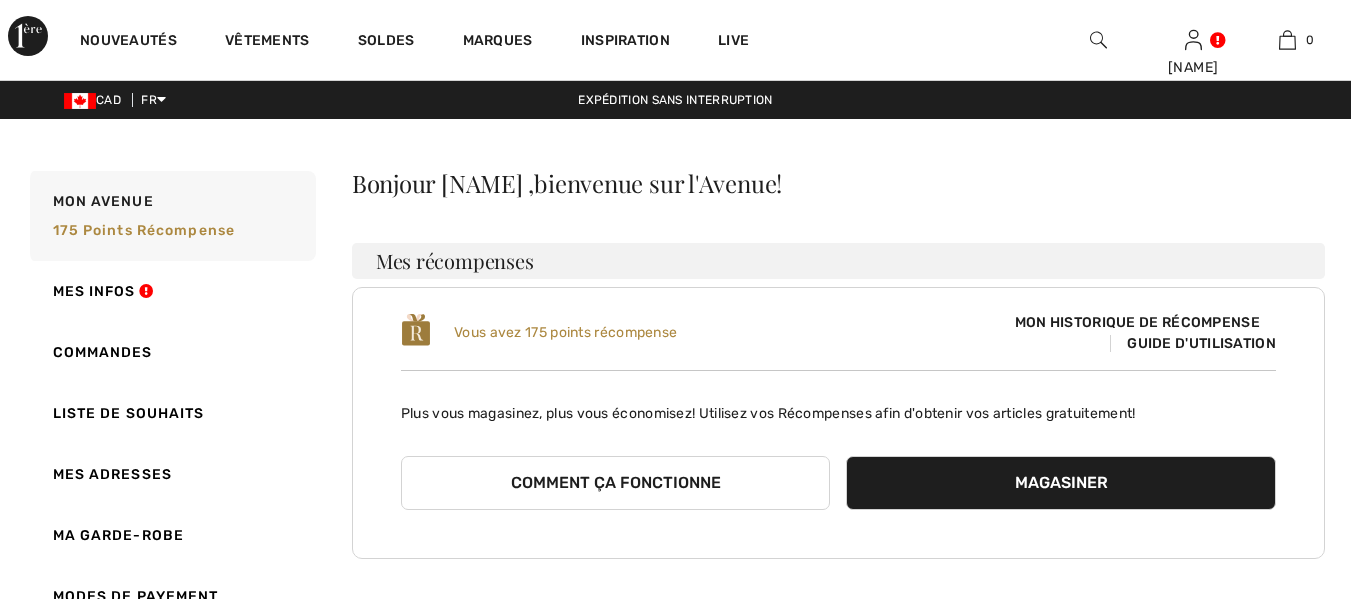 scroll, scrollTop: 0, scrollLeft: 0, axis: both 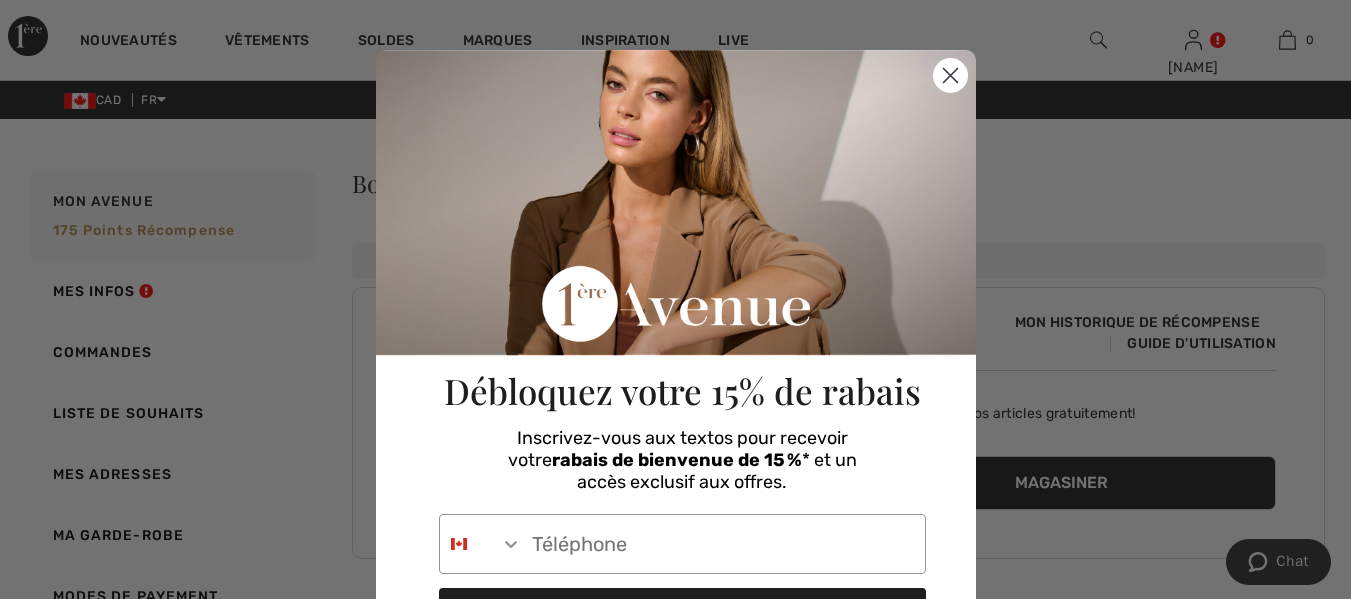 click 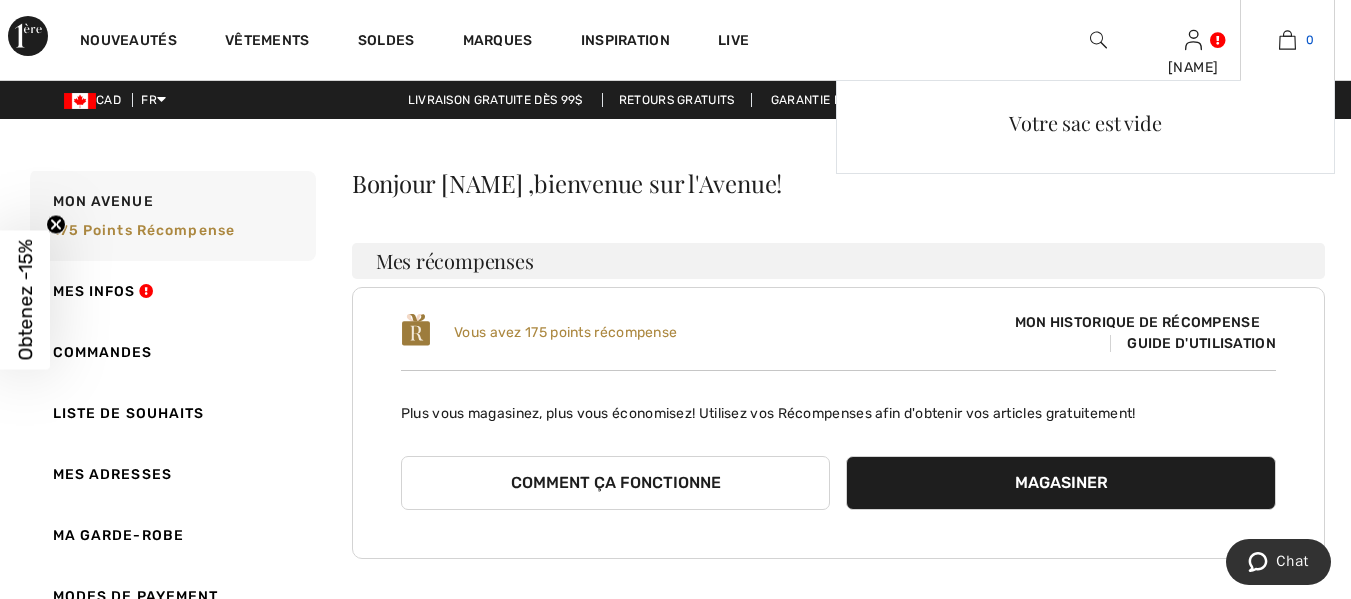 click on "0" at bounding box center [1287, 40] 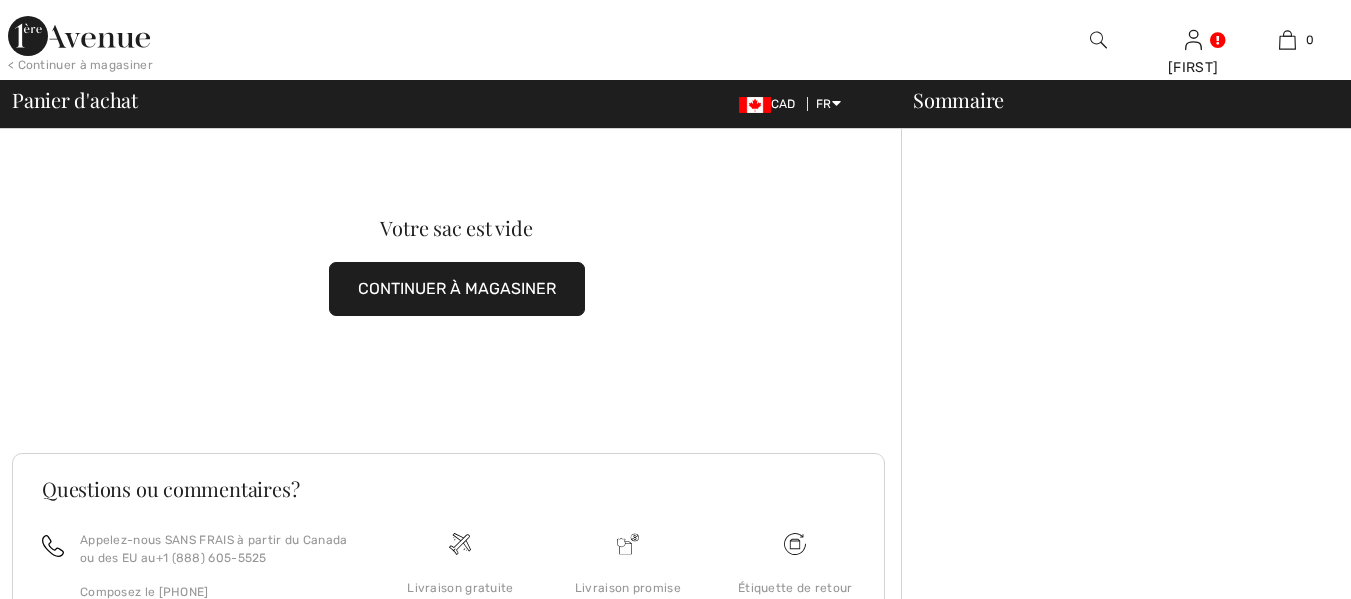 scroll, scrollTop: 0, scrollLeft: 0, axis: both 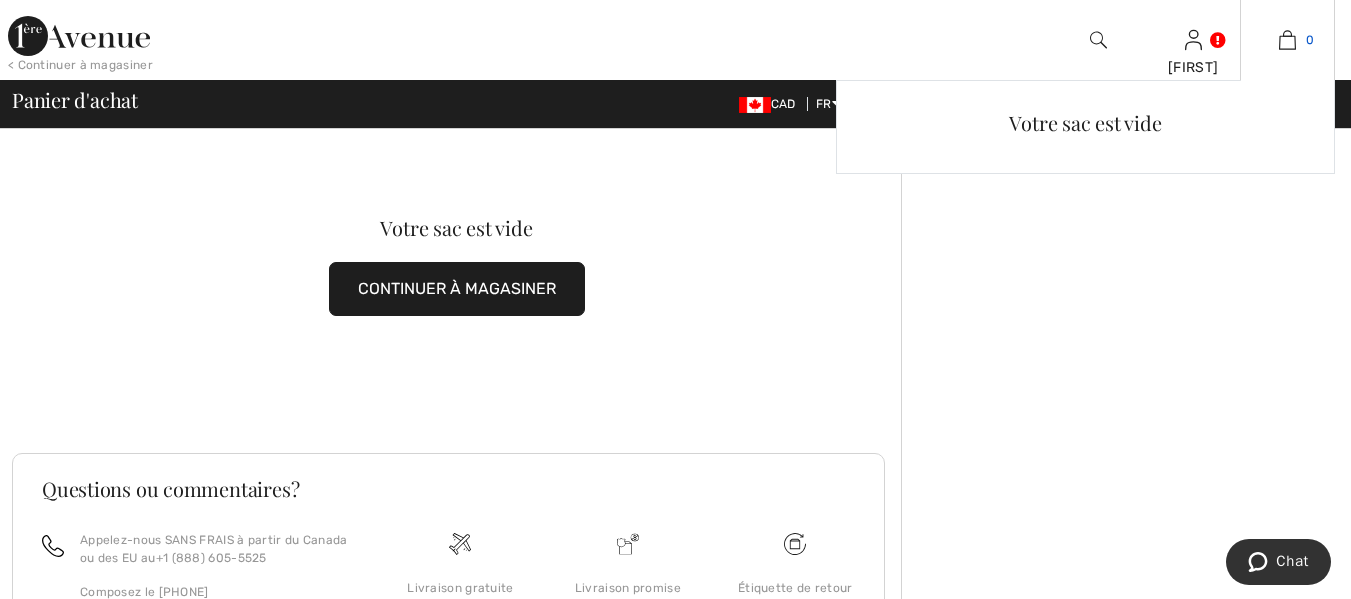 click at bounding box center (1287, 40) 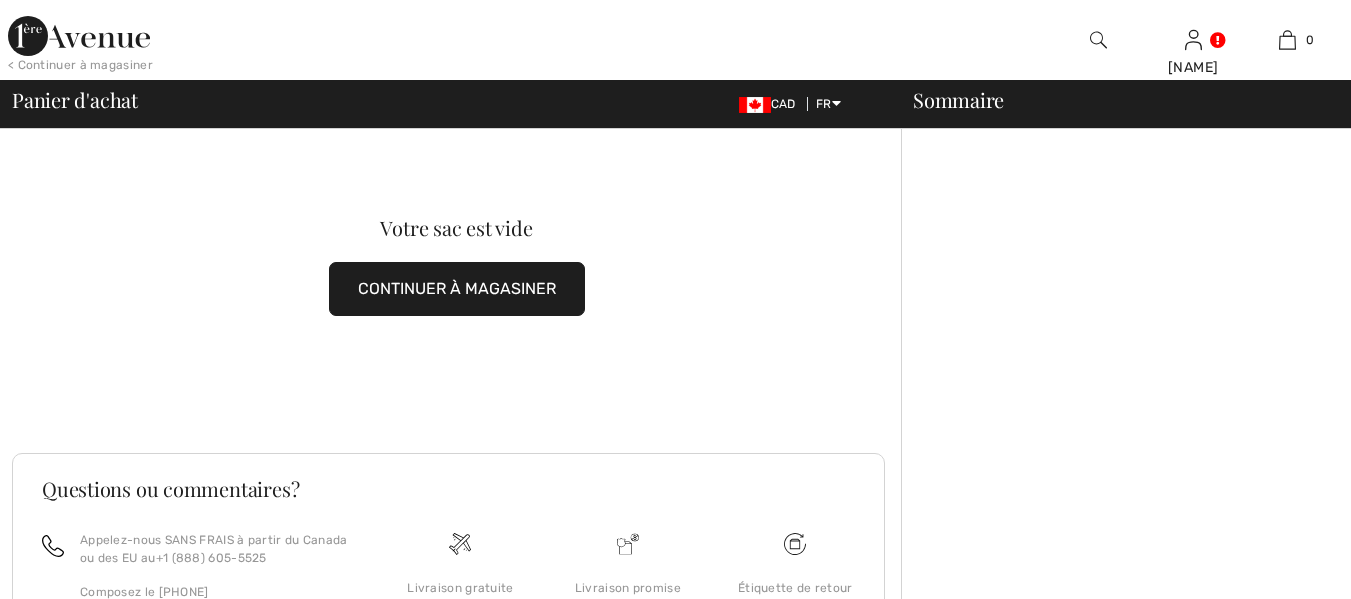 scroll, scrollTop: 0, scrollLeft: 0, axis: both 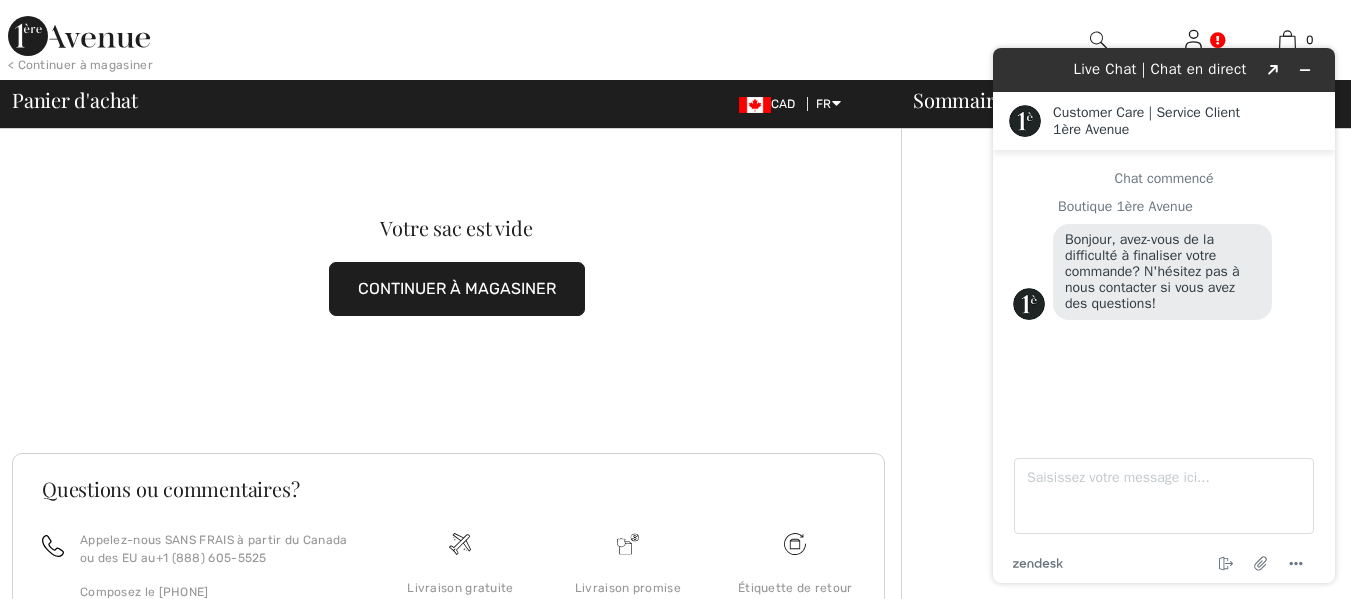 click on "Votre sac est vide
CONTINUER À MAGASINER
Questions ou commentaires?
Appelez-nous SANS FRAIS à partir du Canada ou des EU au                             [PHONE]
Composez le [PHONE] à partir des autres pays.
[EMAIL]
Clavardage en direct
Livraison gratuite dès 99$
Termes" at bounding box center (675, 466) 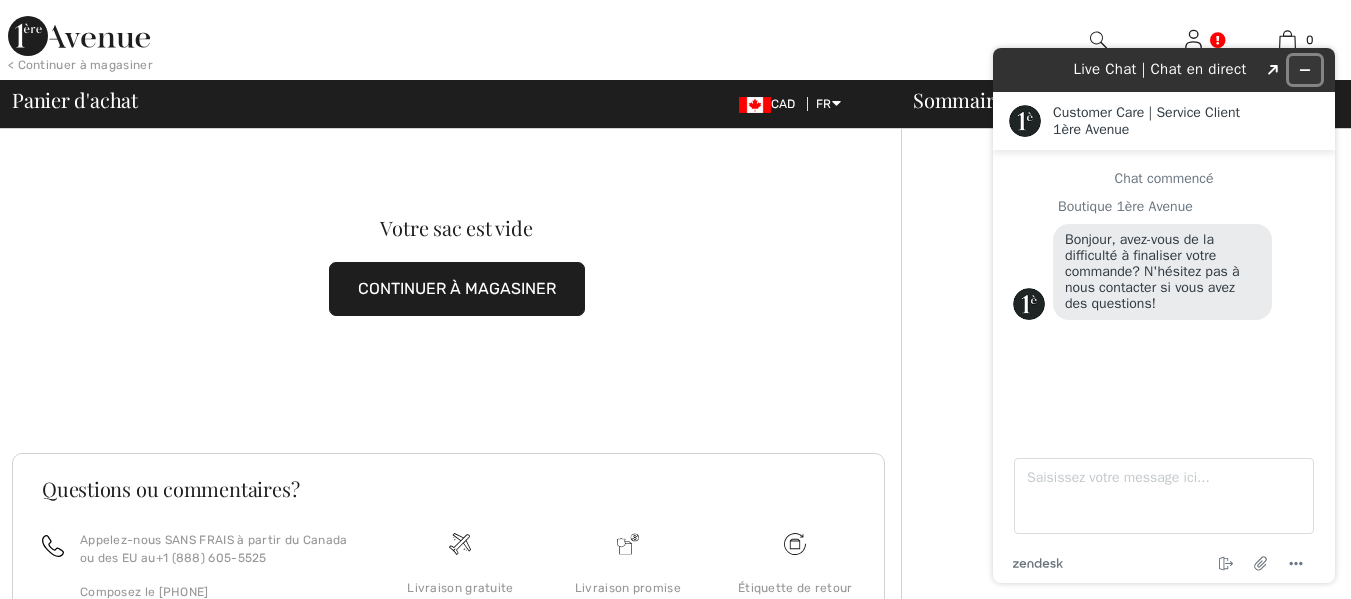 click at bounding box center (1305, 70) 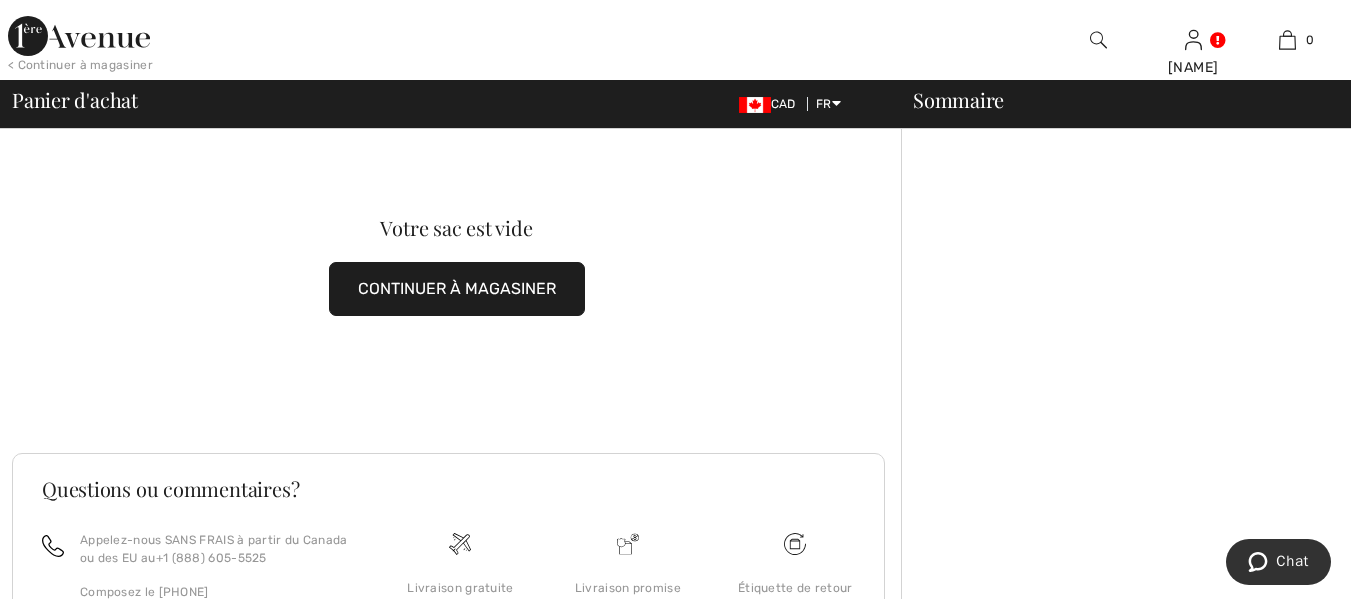 click on "CONTINUER À MAGASINER" at bounding box center (457, 289) 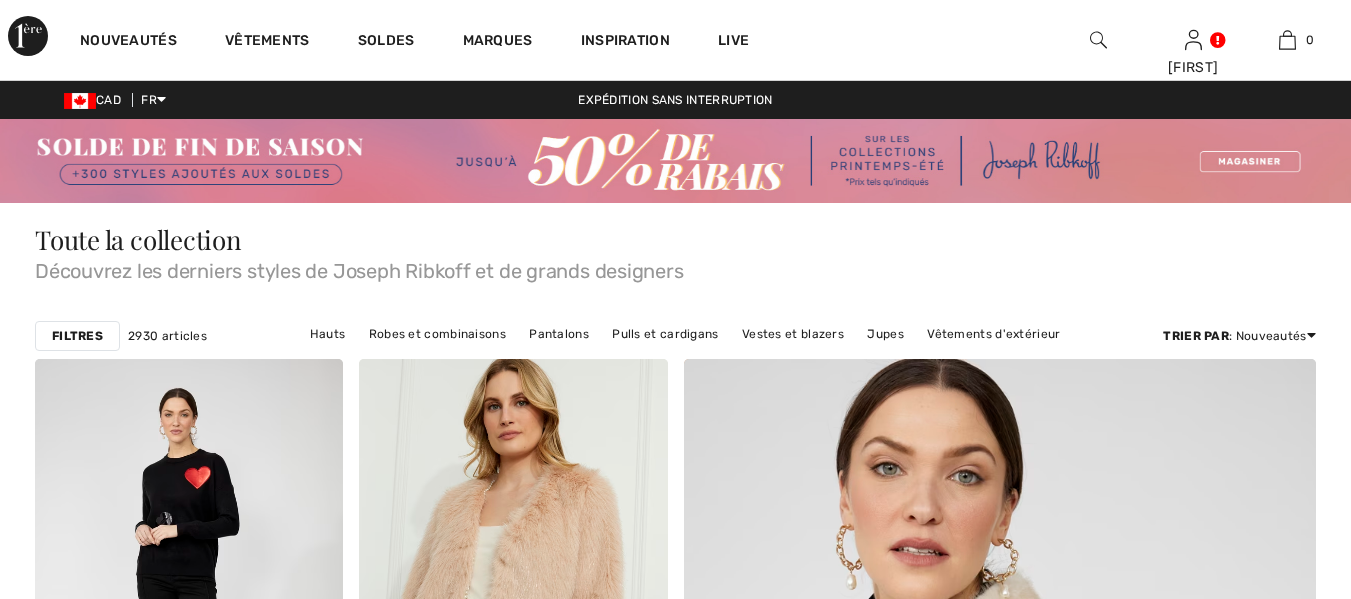 scroll, scrollTop: 0, scrollLeft: 0, axis: both 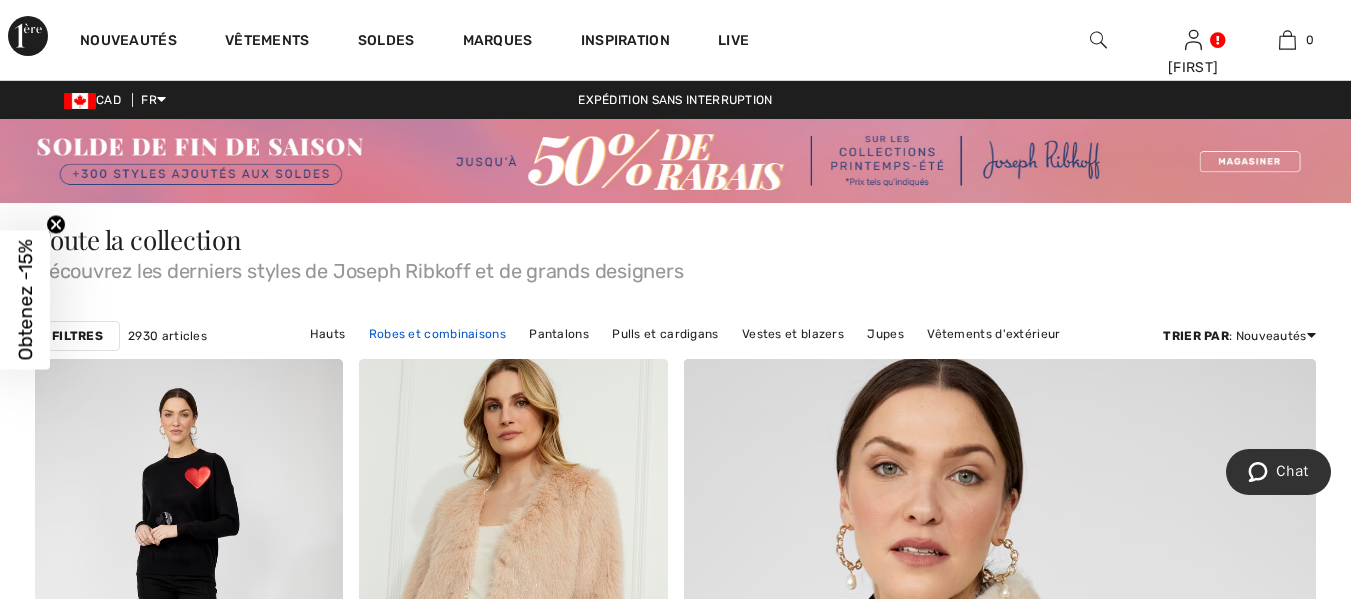 click on "Robes et combinaisons" at bounding box center (437, 334) 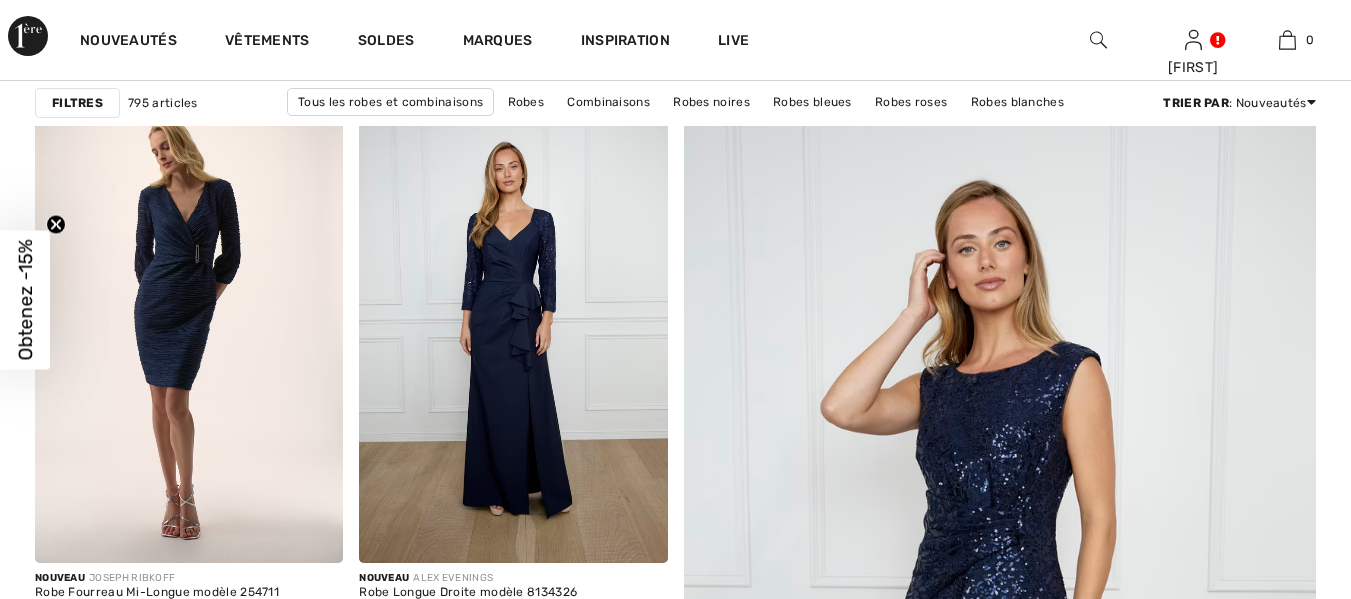 scroll, scrollTop: 289, scrollLeft: 0, axis: vertical 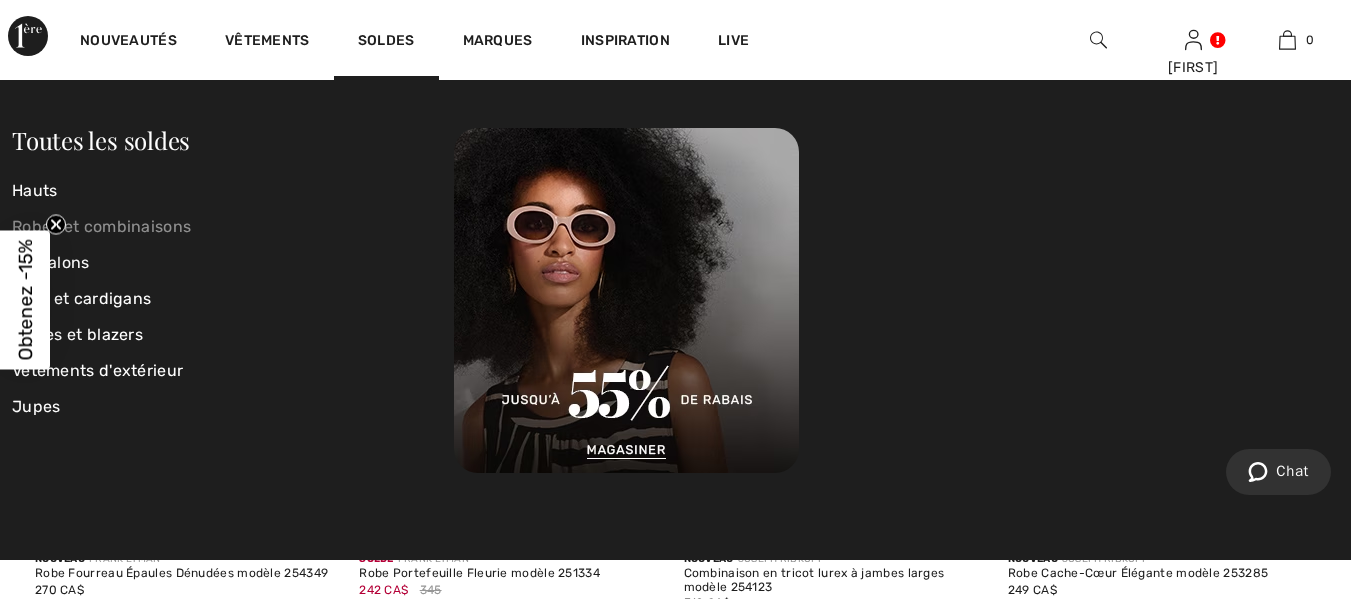click on "Robes et combinaisons" at bounding box center [233, 227] 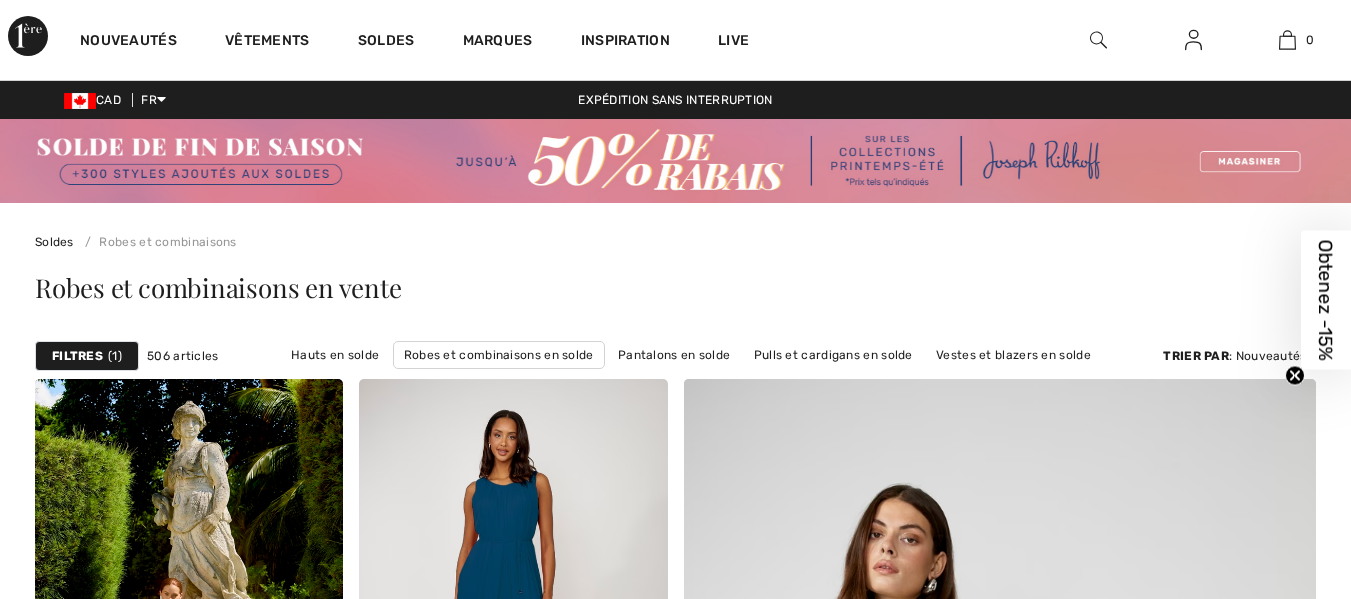 scroll, scrollTop: 0, scrollLeft: 0, axis: both 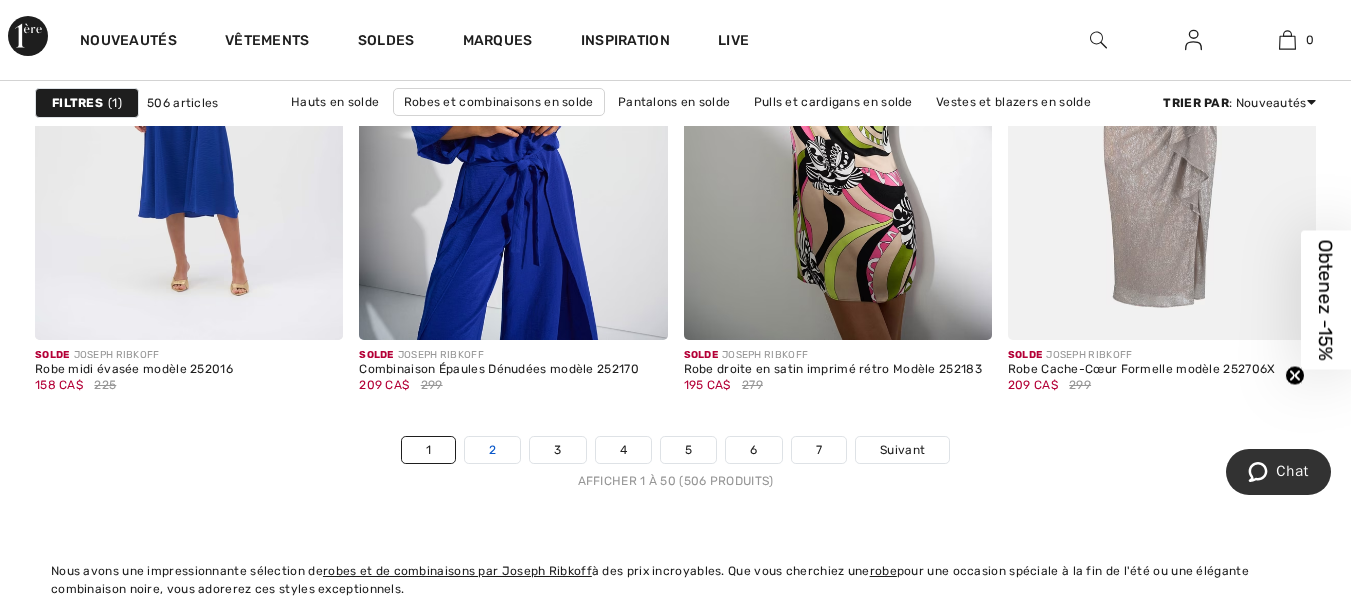 click on "2" at bounding box center [492, 450] 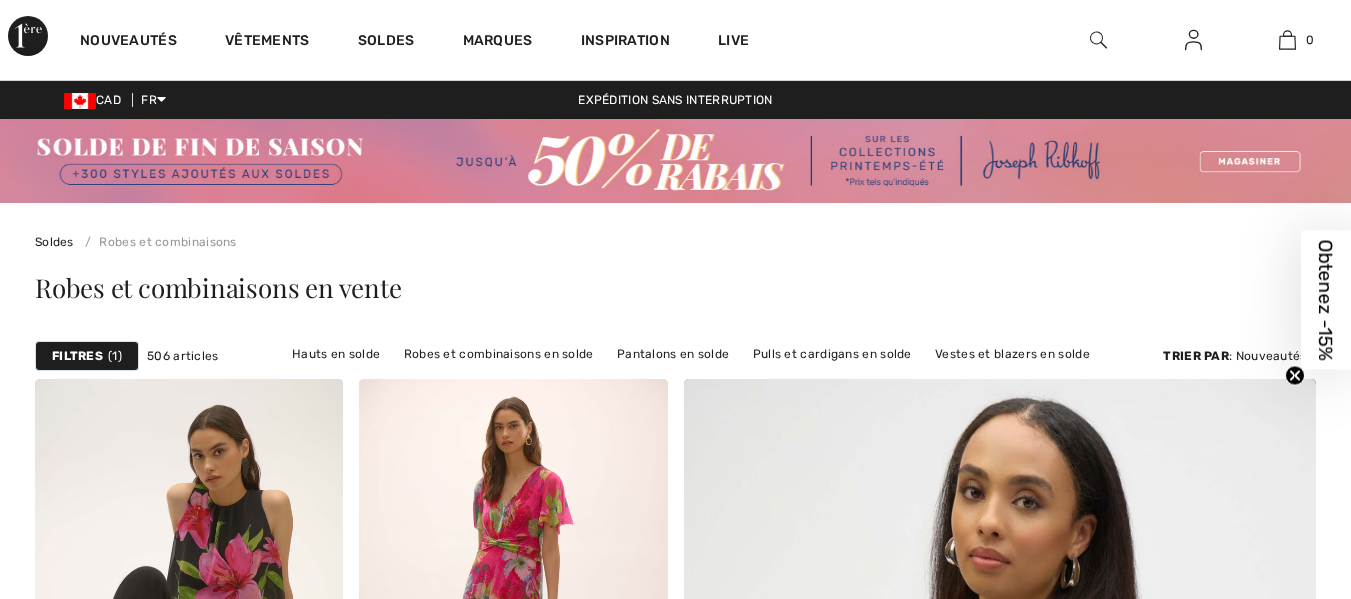 scroll, scrollTop: 0, scrollLeft: 0, axis: both 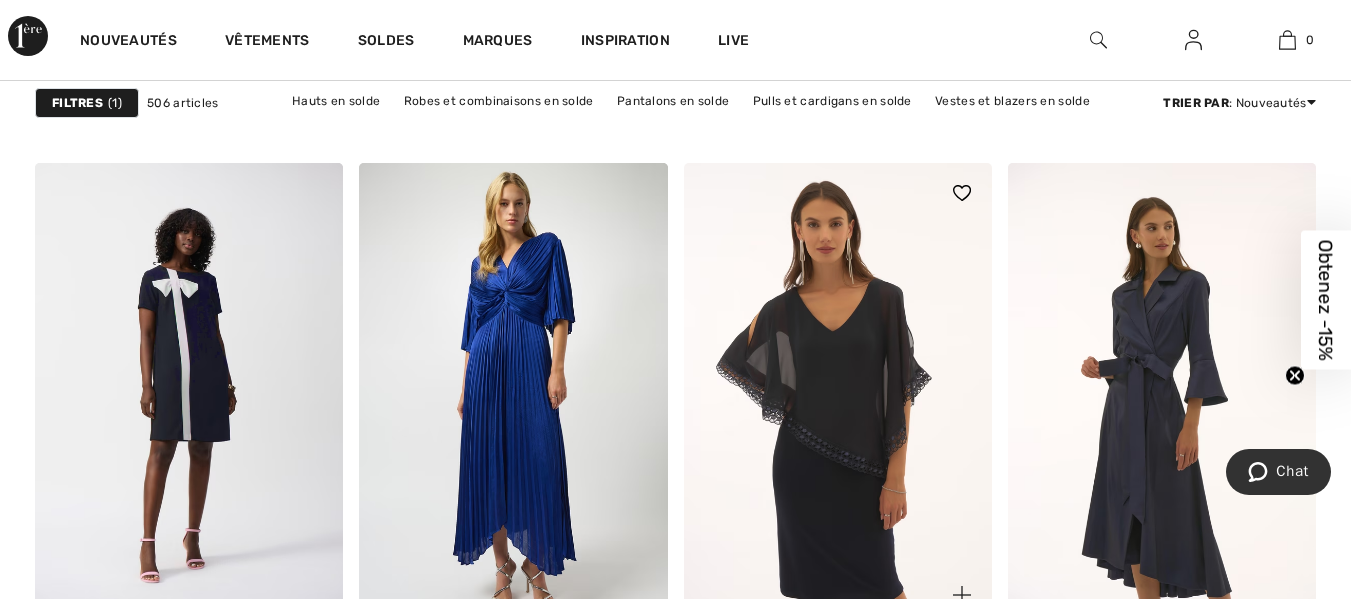 click at bounding box center (838, 394) 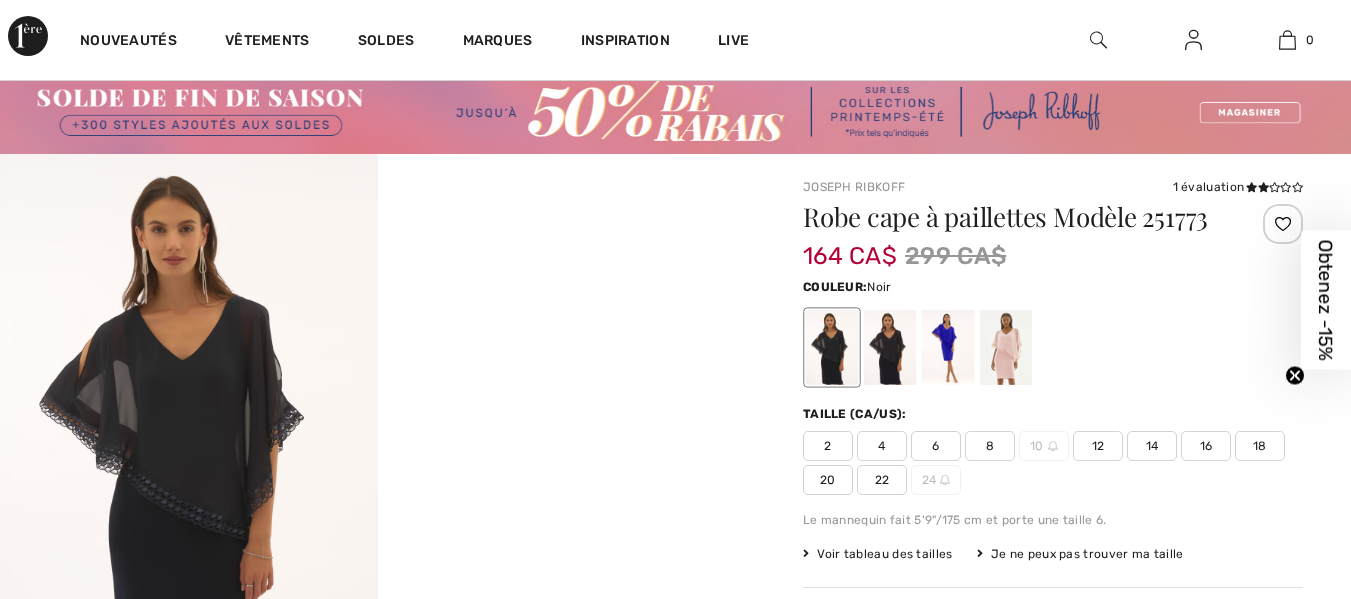 scroll, scrollTop: 127, scrollLeft: 0, axis: vertical 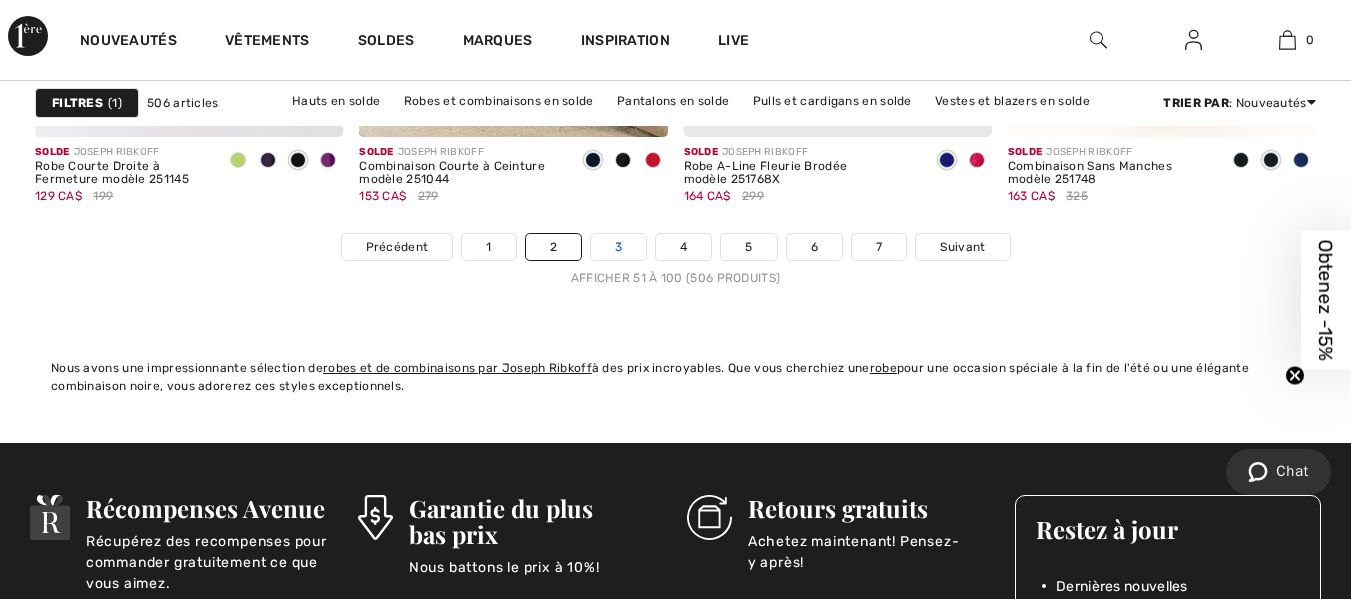 click on "3" at bounding box center [618, 247] 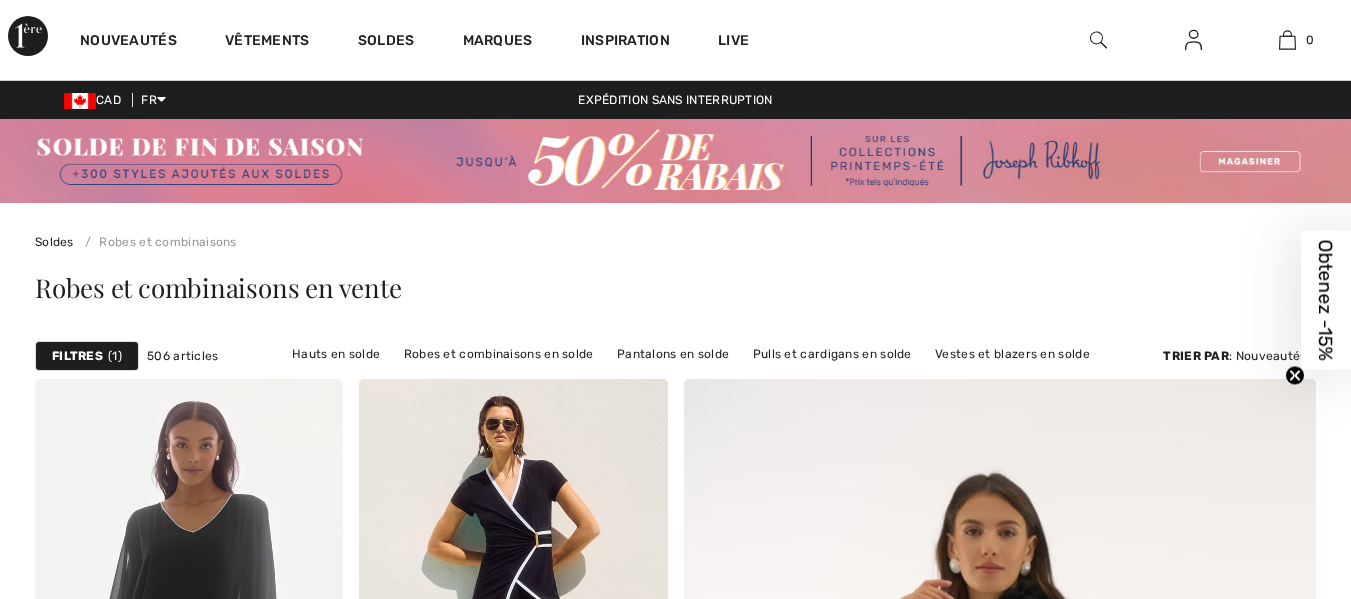 scroll, scrollTop: 127, scrollLeft: 0, axis: vertical 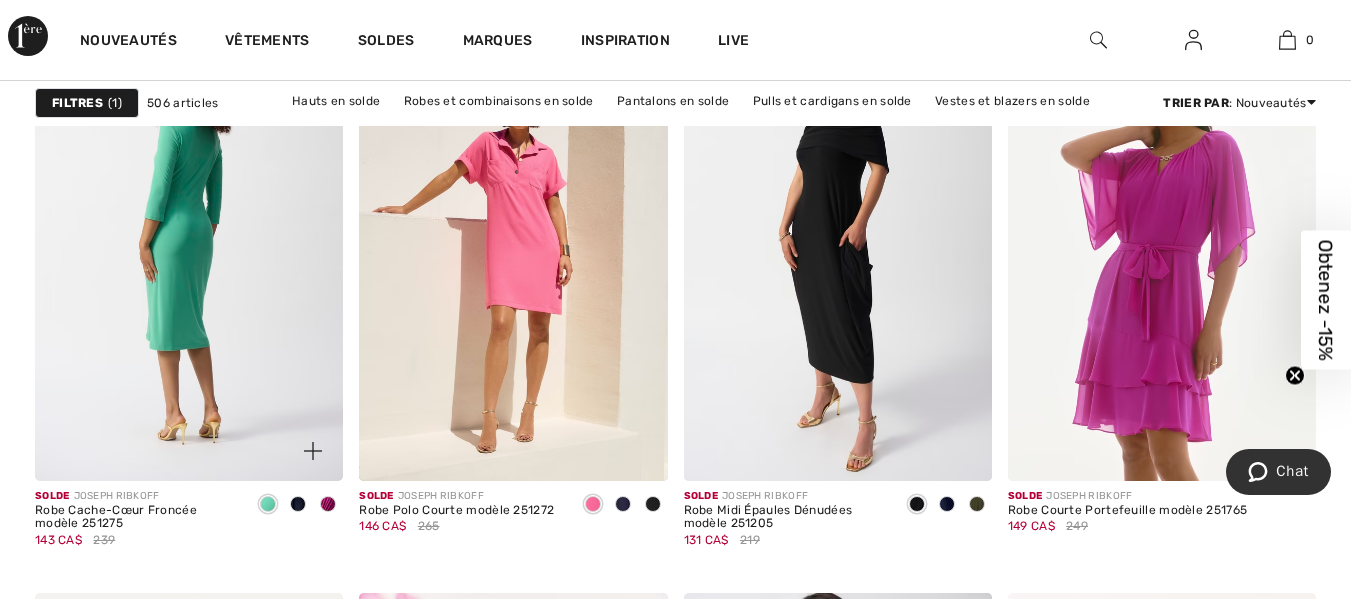 click at bounding box center (189, 249) 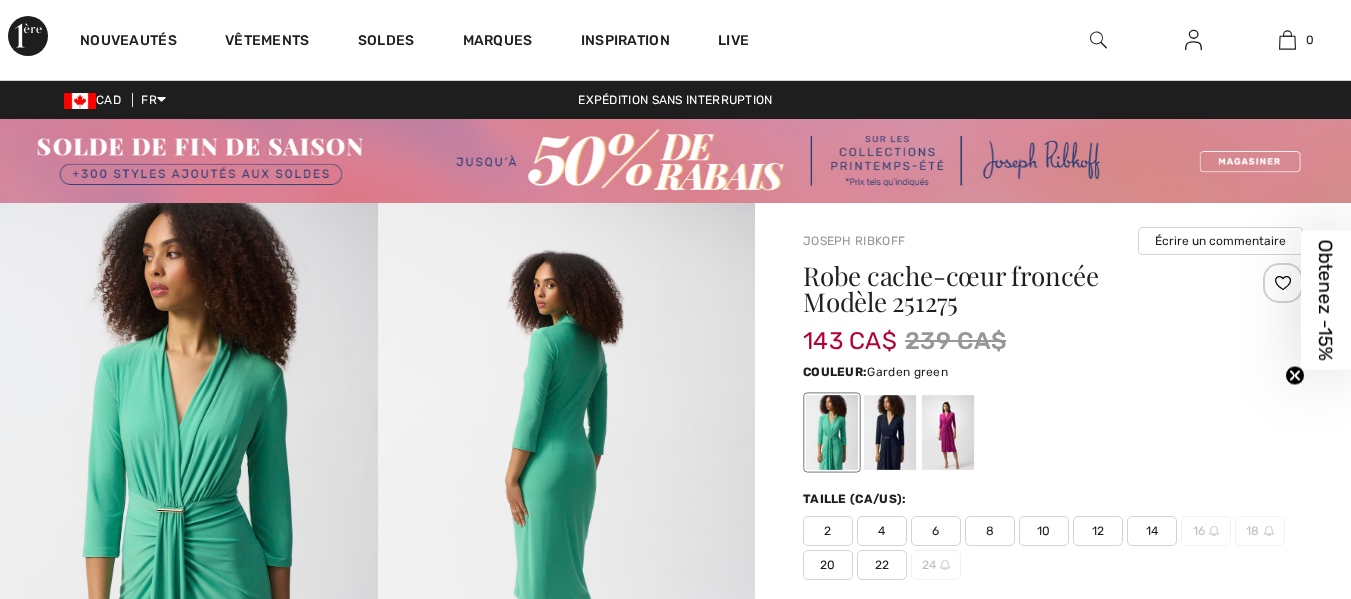 scroll, scrollTop: 0, scrollLeft: 0, axis: both 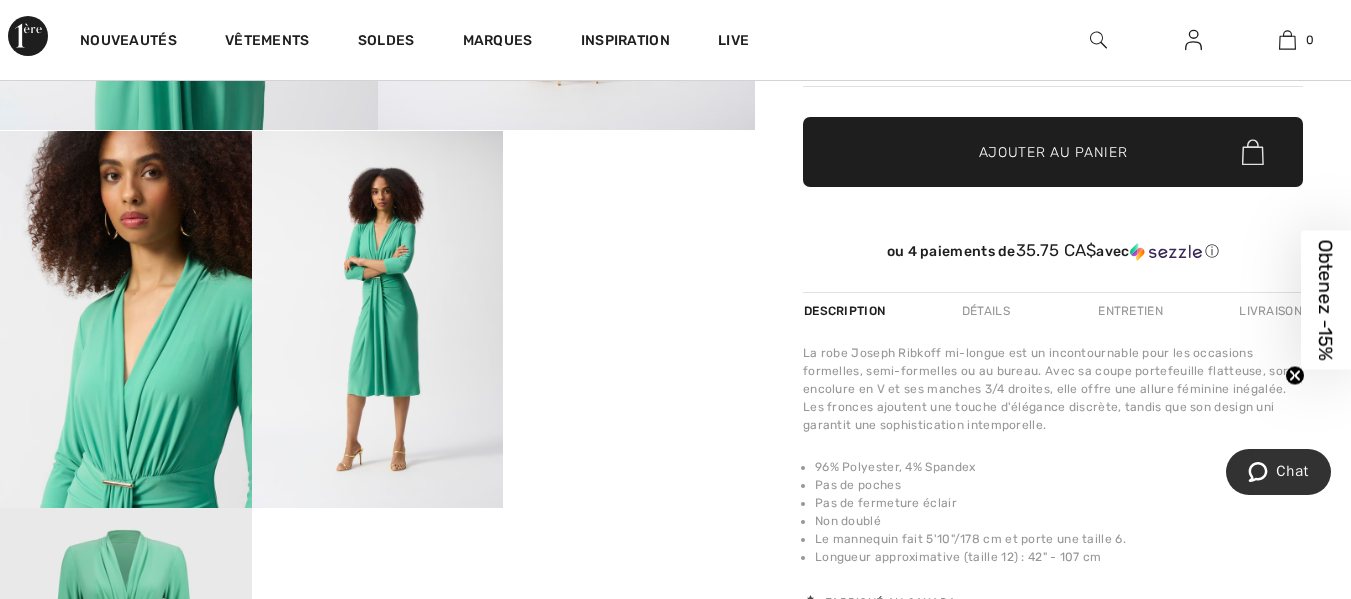 click on "✔ Ajouté au panier
Ajouter au panier" at bounding box center [1053, 152] 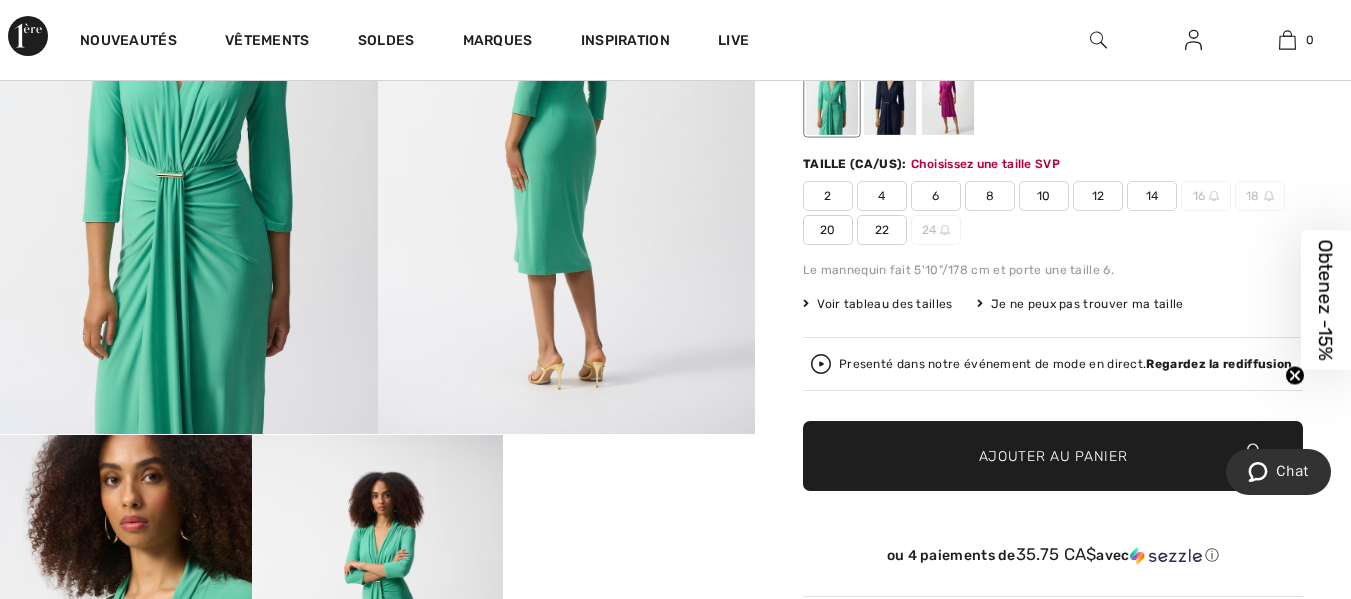 scroll, scrollTop: 330, scrollLeft: 0, axis: vertical 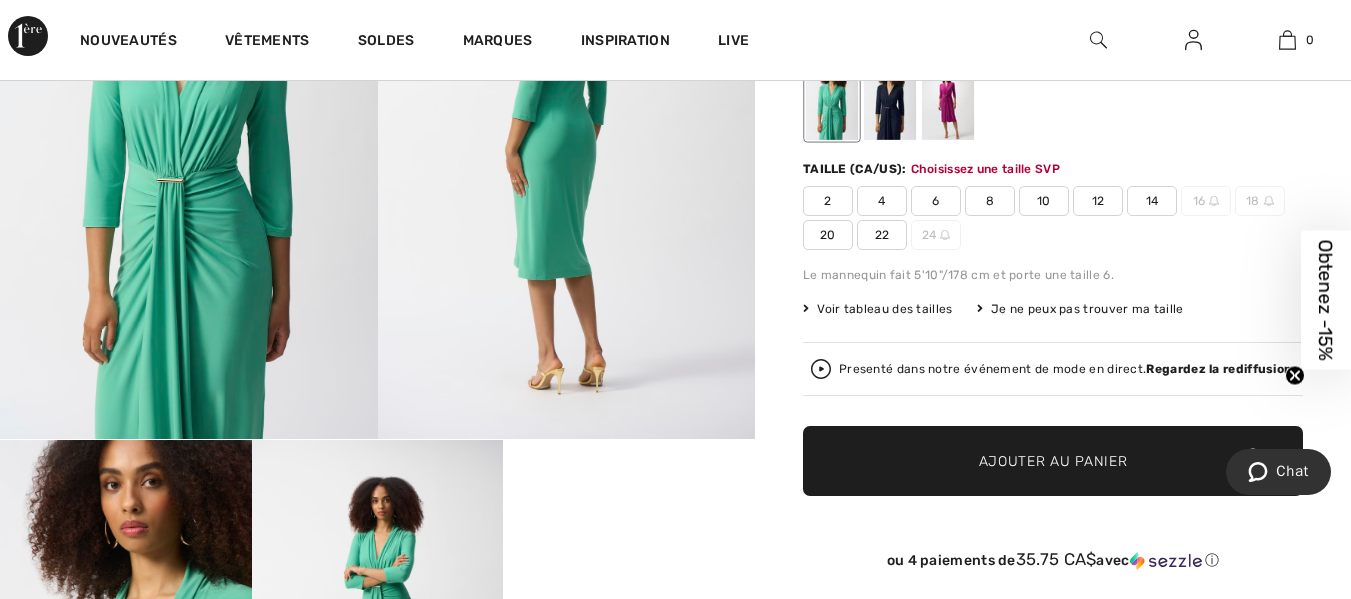 click on "20" at bounding box center [828, 235] 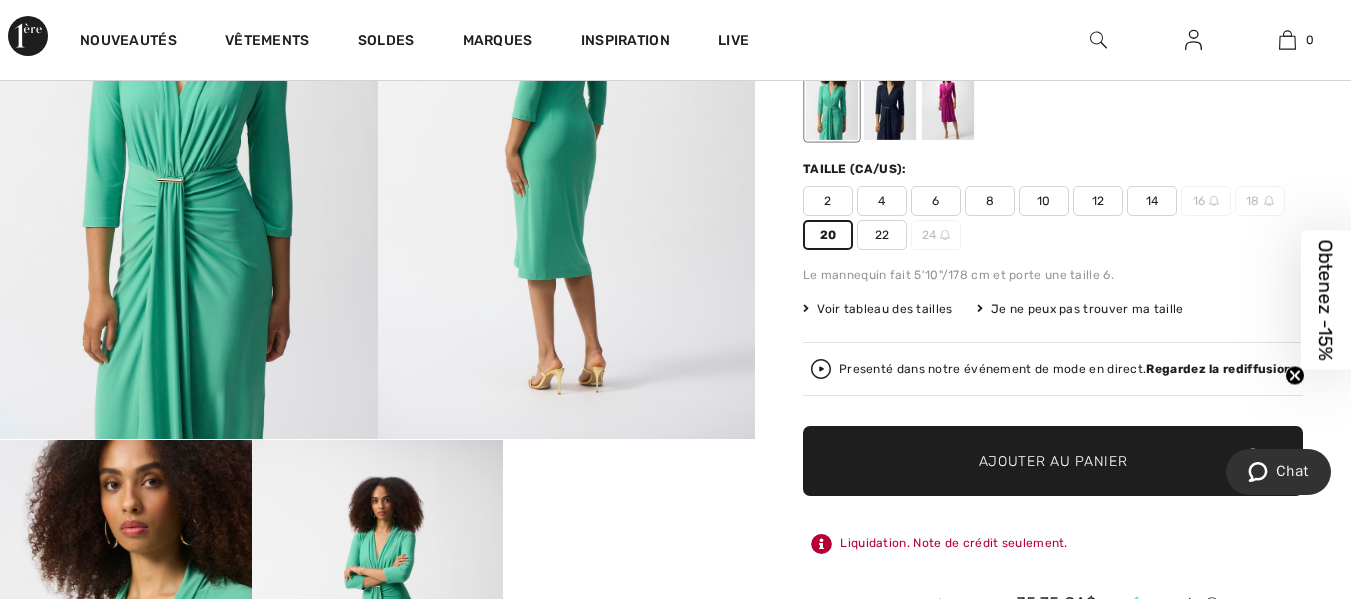 click on "✔ Ajouté au panier
Ajouter au panier" at bounding box center (1053, 461) 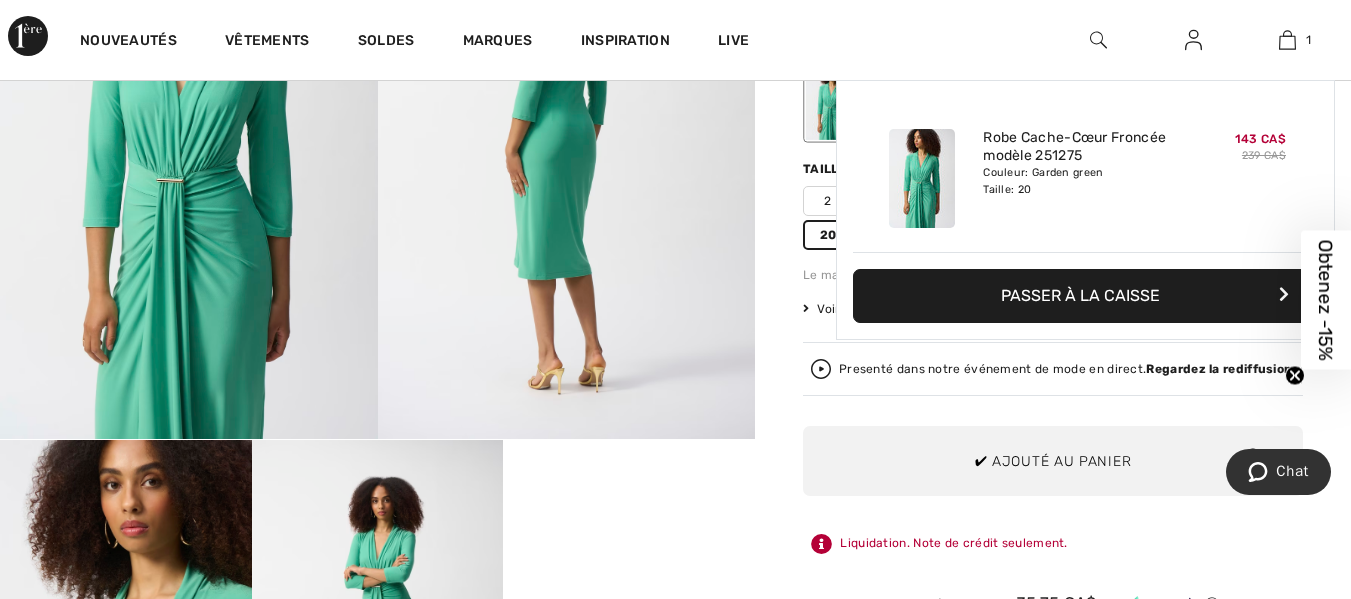 scroll, scrollTop: 0, scrollLeft: 0, axis: both 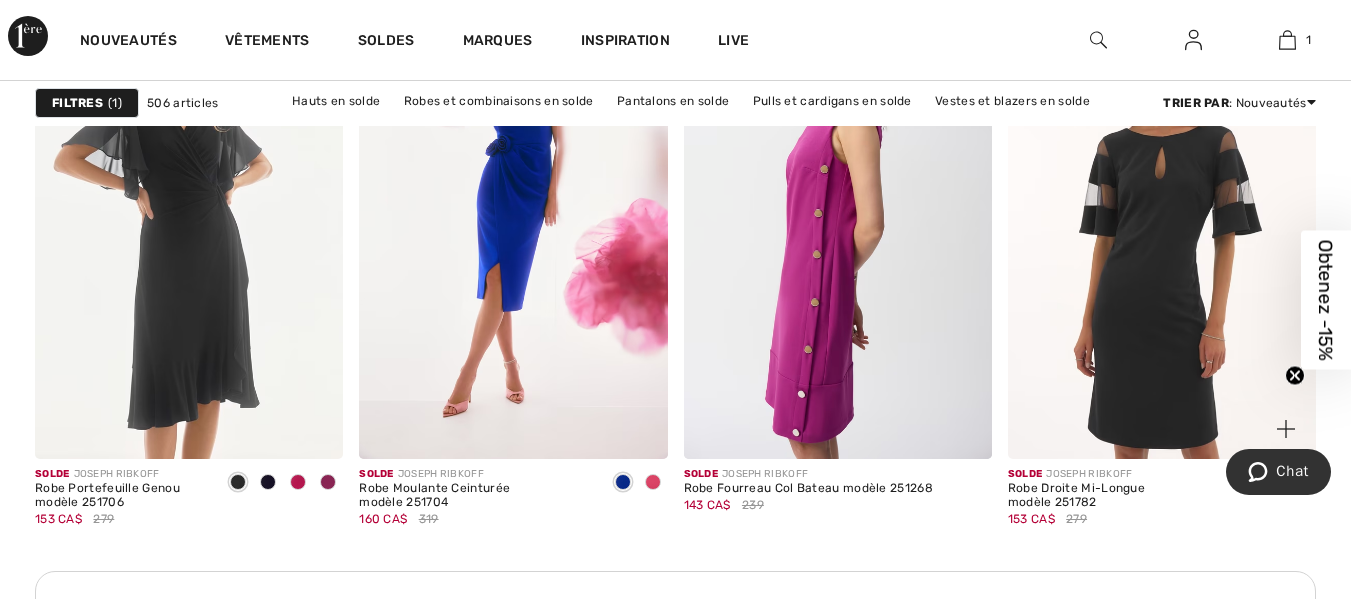 click at bounding box center (1162, 228) 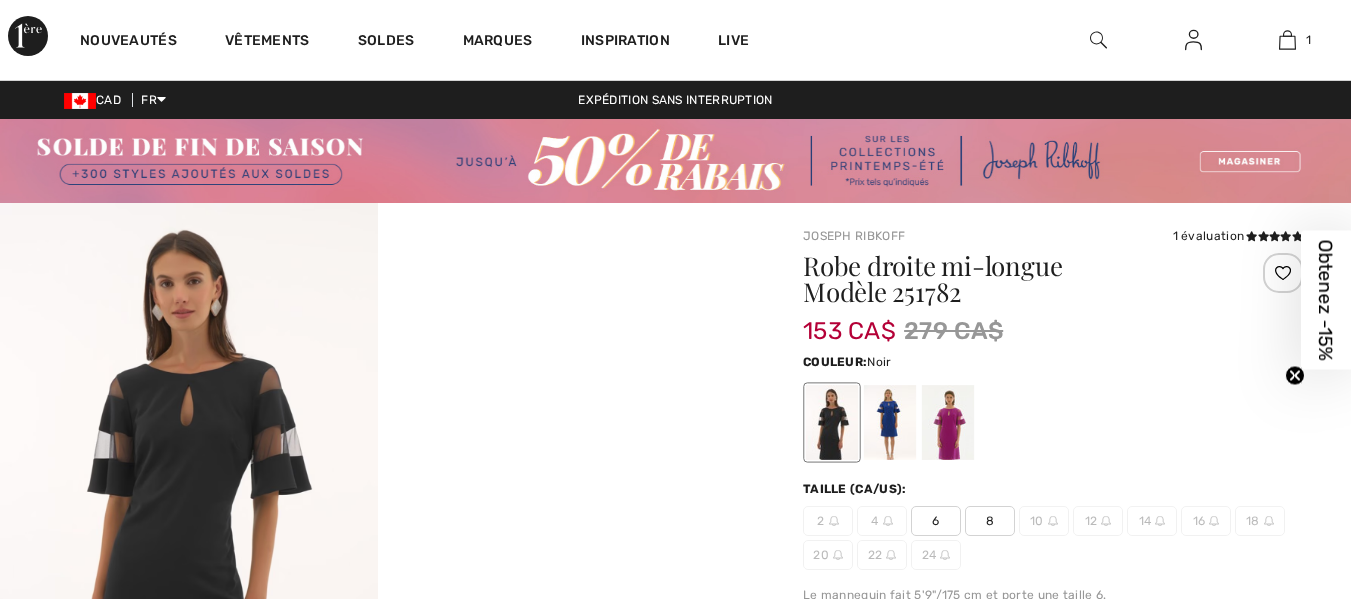 scroll, scrollTop: 0, scrollLeft: 0, axis: both 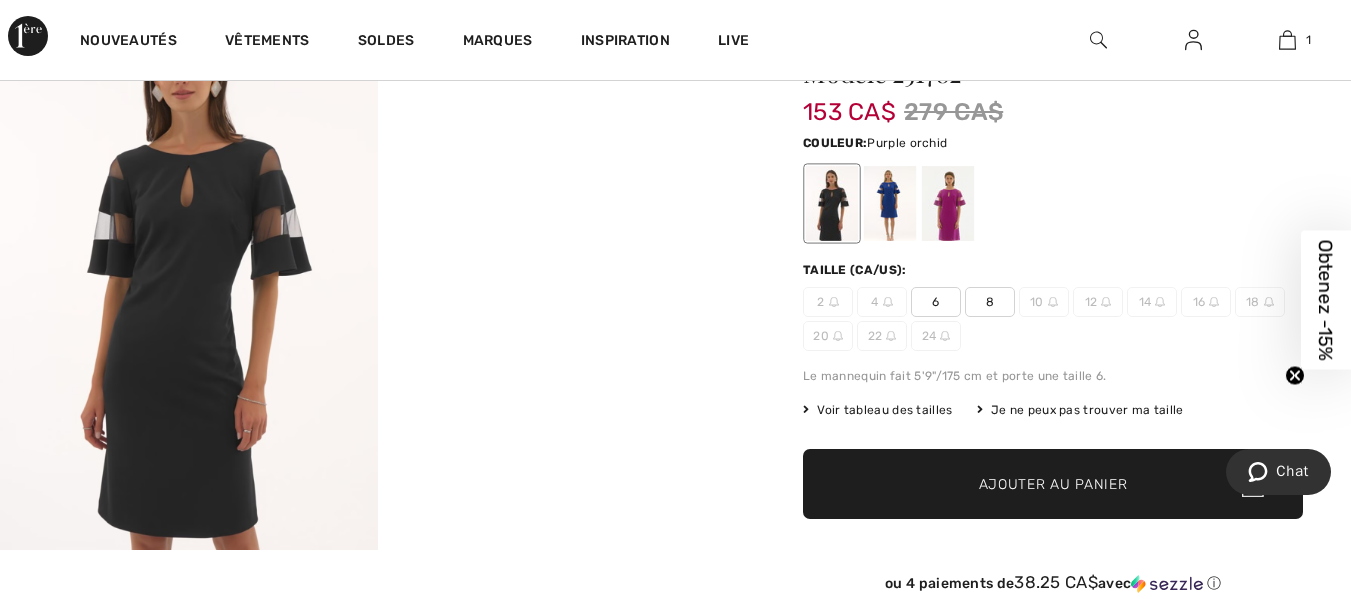 click at bounding box center (948, 204) 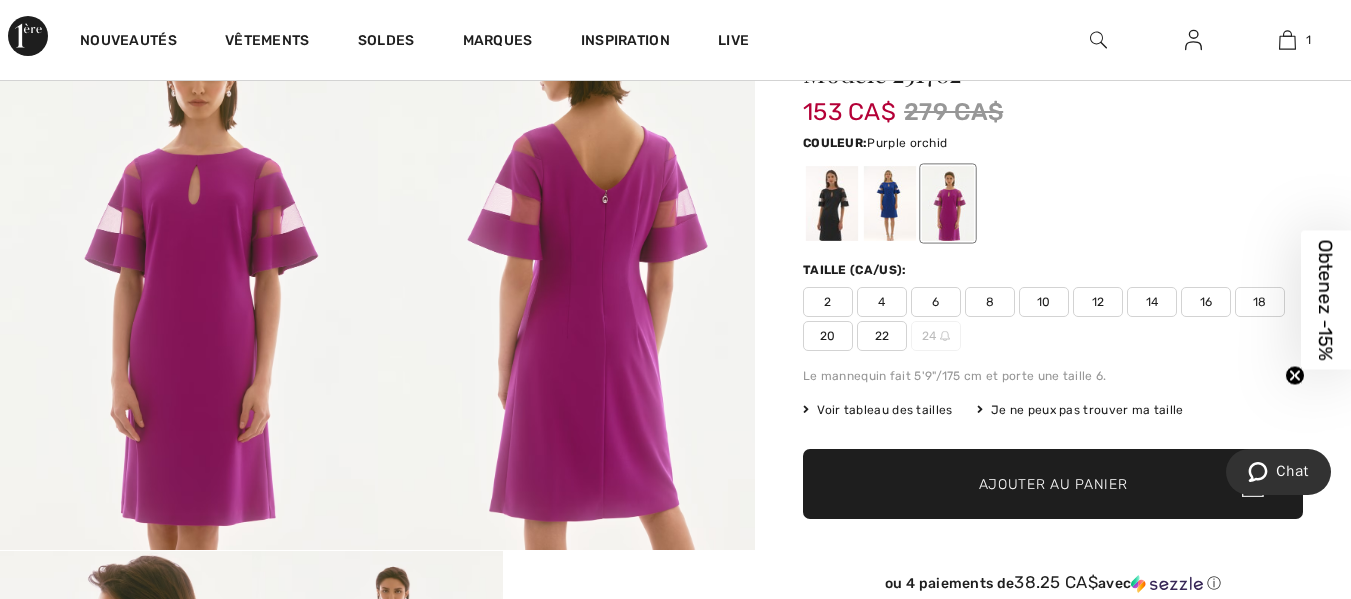 click on "20" at bounding box center (828, 336) 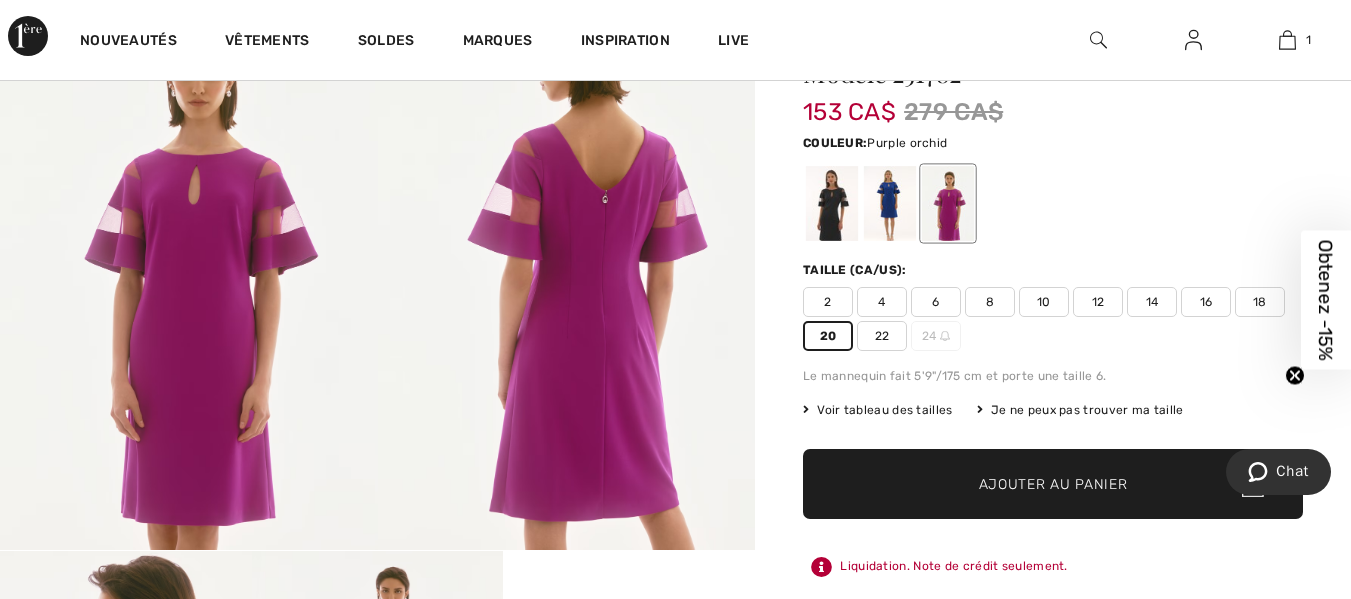 click on "Ajouter au panier" at bounding box center [1053, 484] 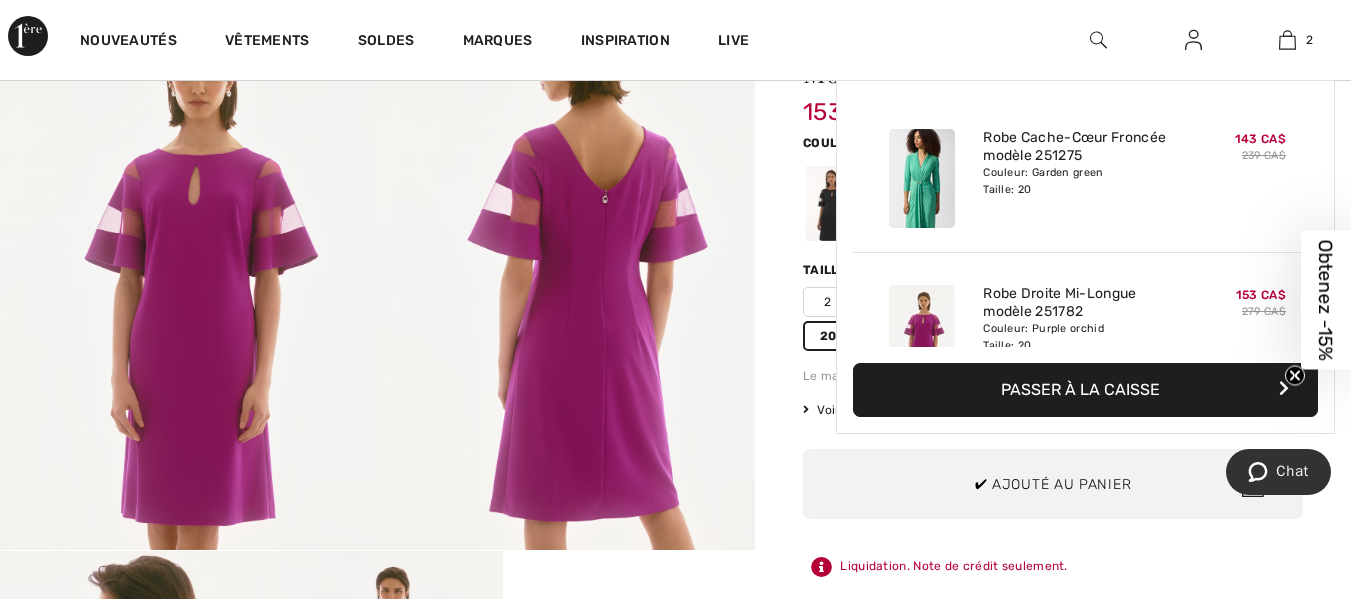 scroll, scrollTop: 62, scrollLeft: 0, axis: vertical 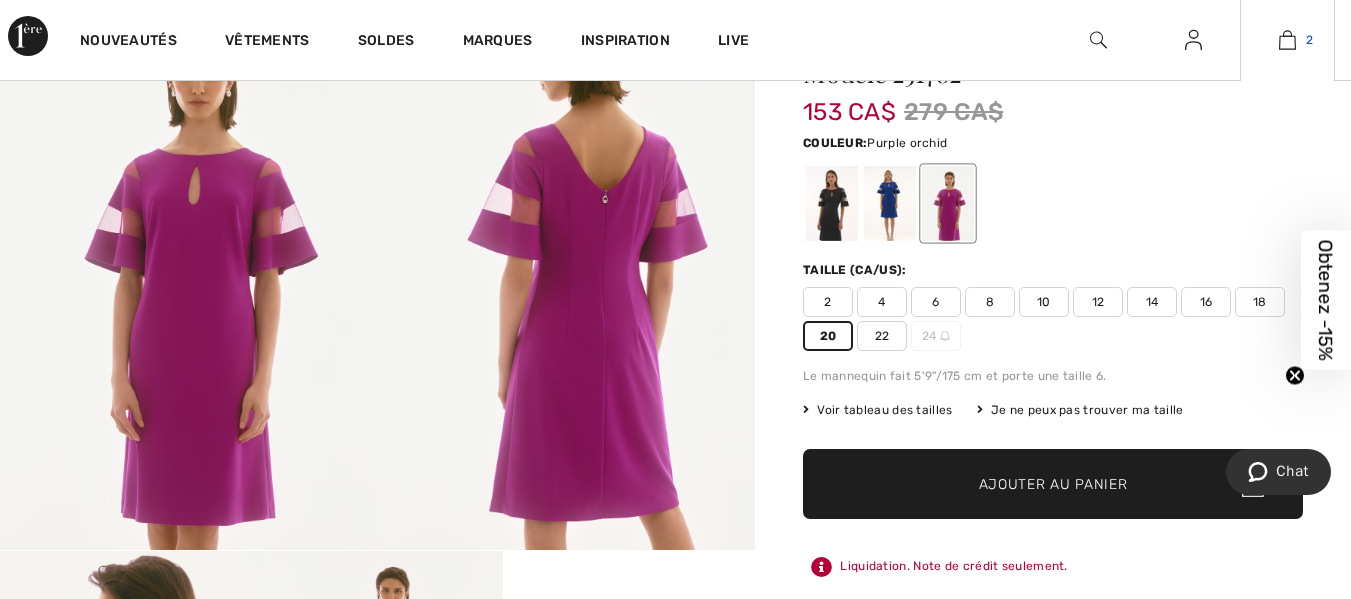 click at bounding box center (1287, 40) 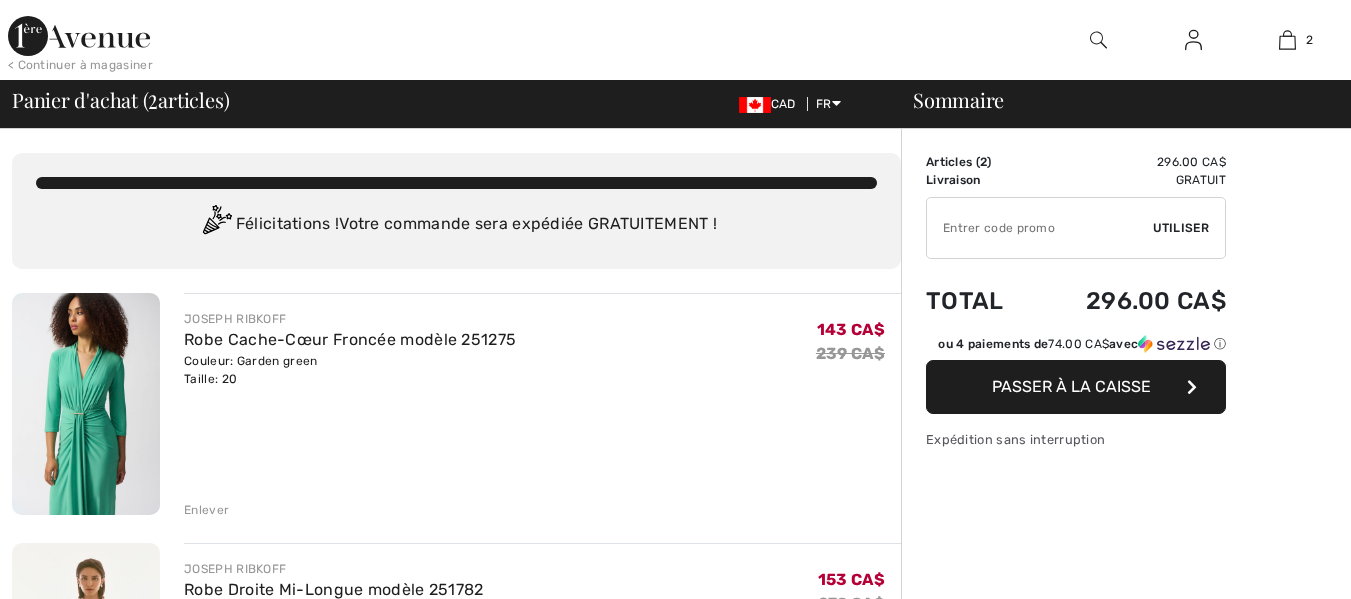 scroll, scrollTop: 0, scrollLeft: 0, axis: both 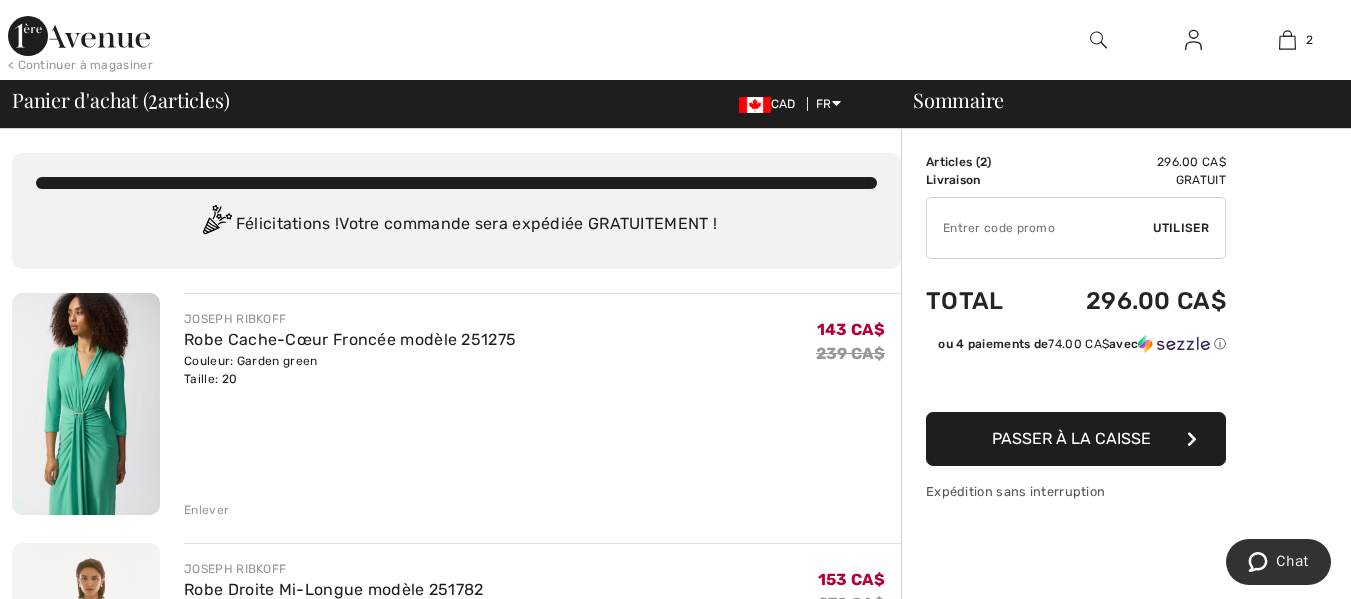click on "Passer à la caisse" at bounding box center (1071, 438) 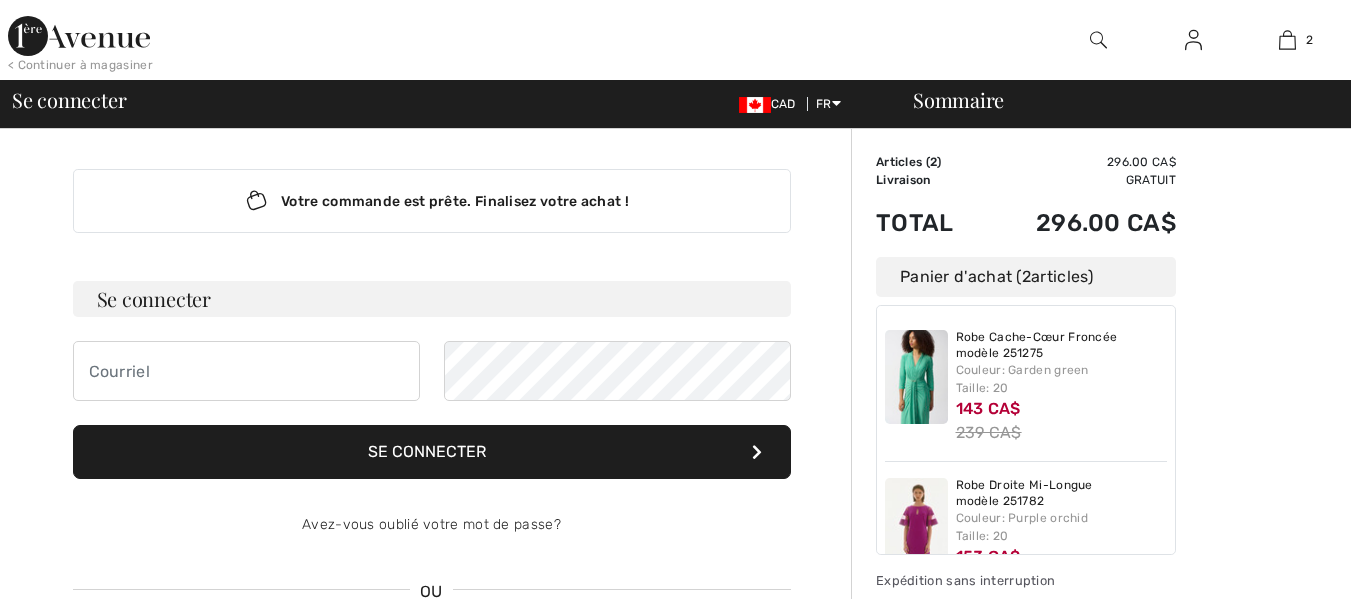 scroll, scrollTop: 0, scrollLeft: 0, axis: both 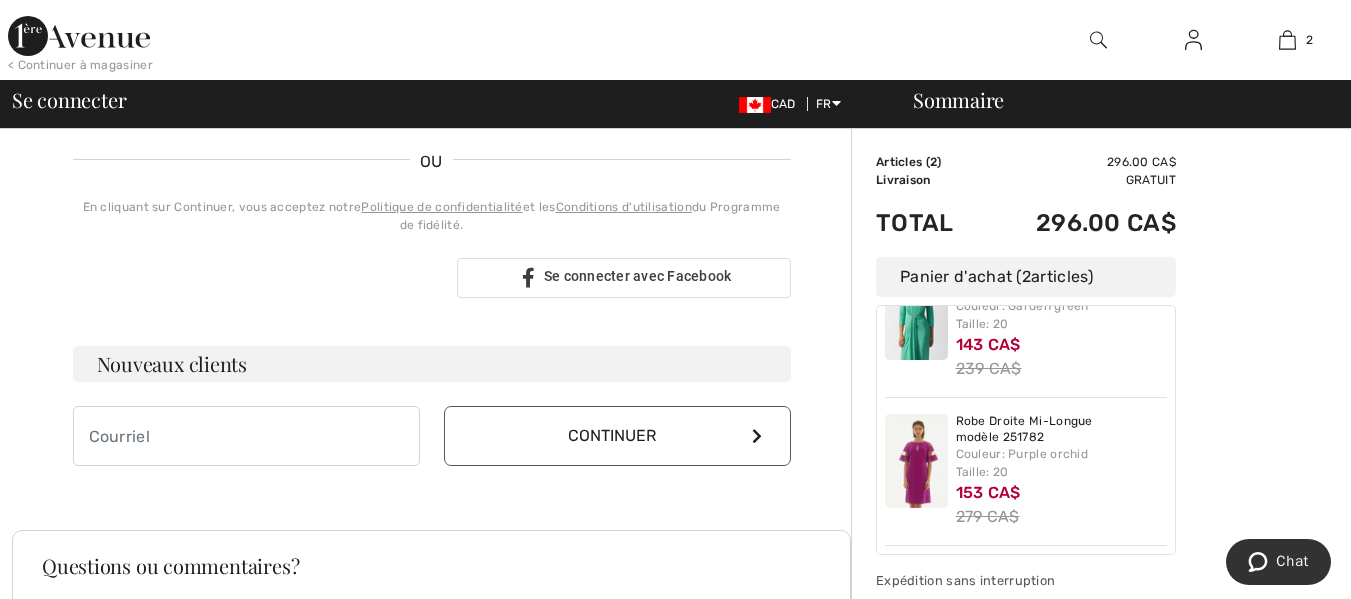 click on "Expédition sans interruption" at bounding box center (1026, 580) 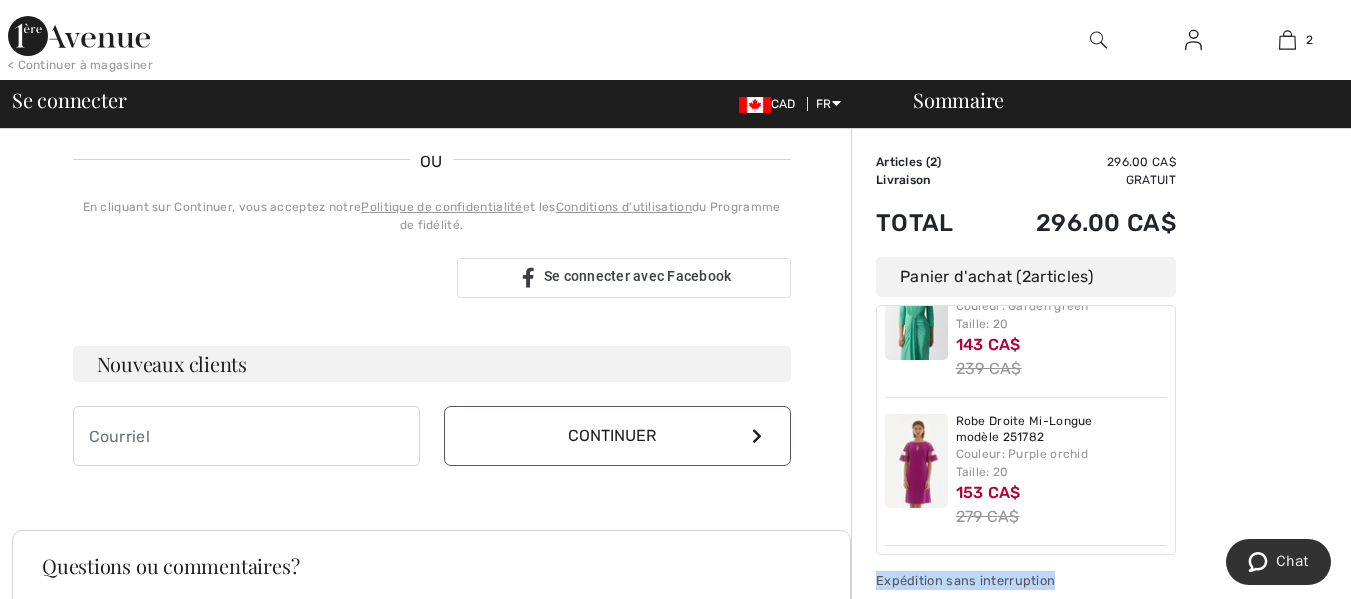 click on "Expédition sans interruption" at bounding box center [1026, 580] 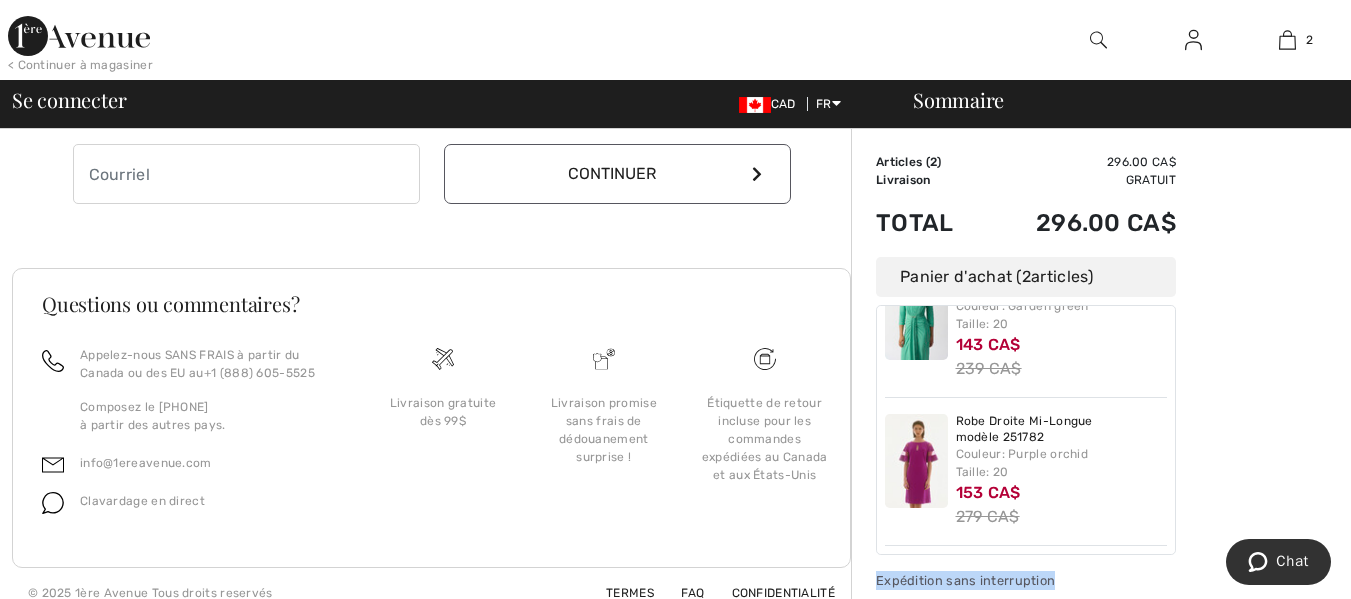 scroll, scrollTop: 711, scrollLeft: 0, axis: vertical 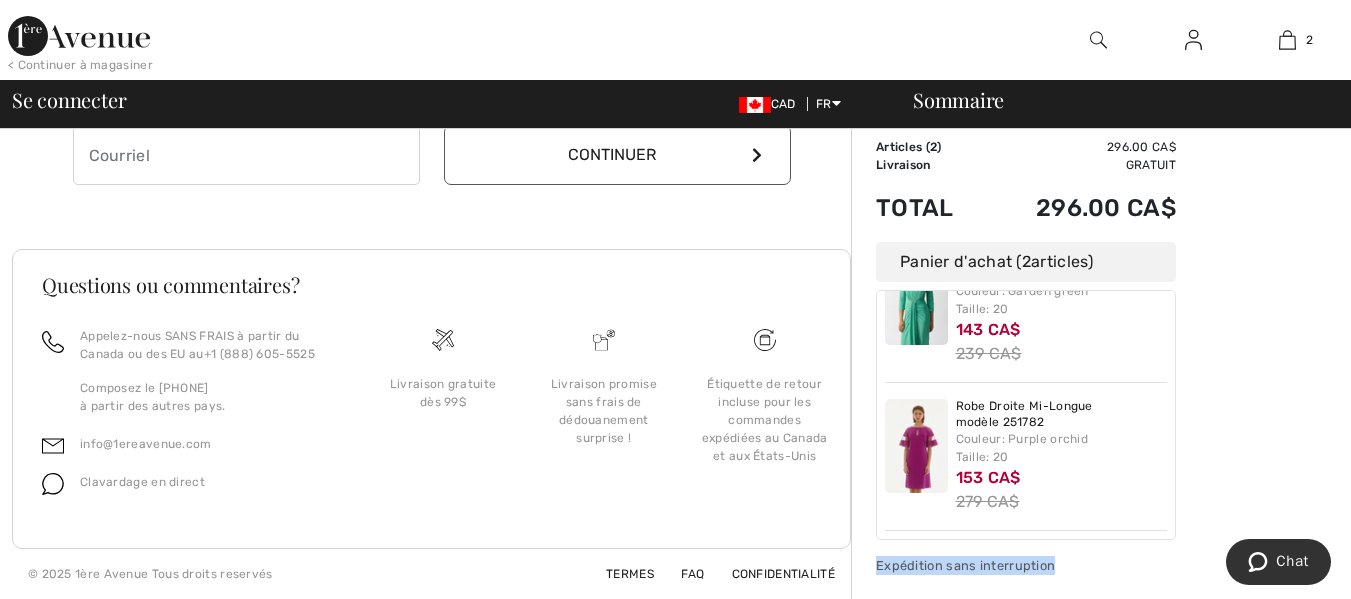 click on "Continuer" at bounding box center (617, 155) 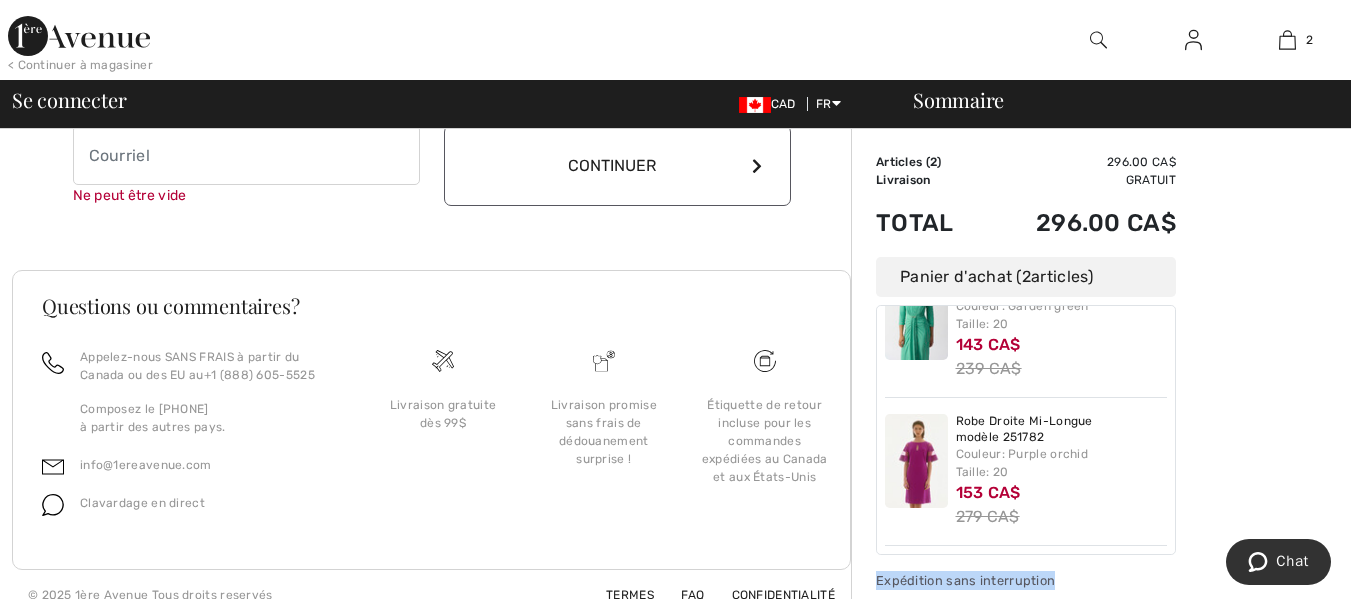 scroll, scrollTop: 676, scrollLeft: 0, axis: vertical 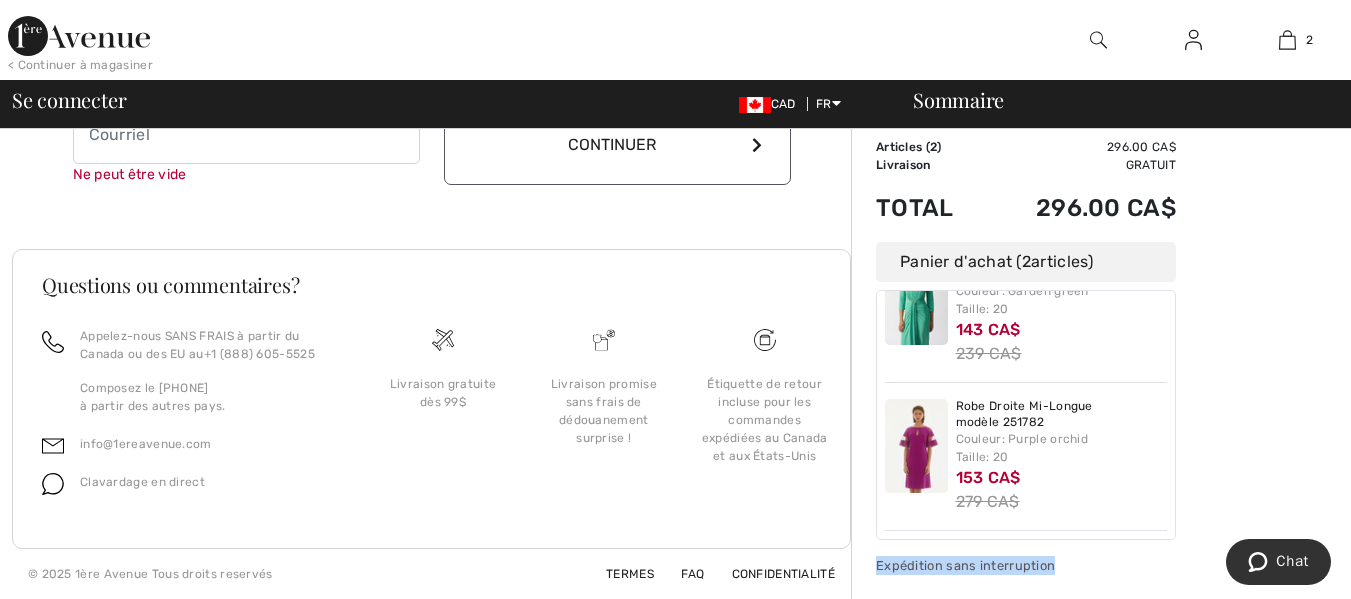 click on "Articles ( 2 )
296.00 CA$
Code promo 0.00 CA$
Livraison
Gratuit
Tax1 0.00 CA$
Tax2 0.00 CA$
Taxes & Droits de douane 0.00 CA$
Total
296.00 CA$
Panier d'achat ( 2  articles)
Robe Cache-Cœur Froncée modèle 251275
Couleur: Garden green Taille: 20
143 CA$
239 CA$
Robe Droite Mi-Longue modèle 251782
Couleur: Purple orchid Taille: 20
153 CA$
279 CA$
Expédition sans interruption" at bounding box center (1026, 356) 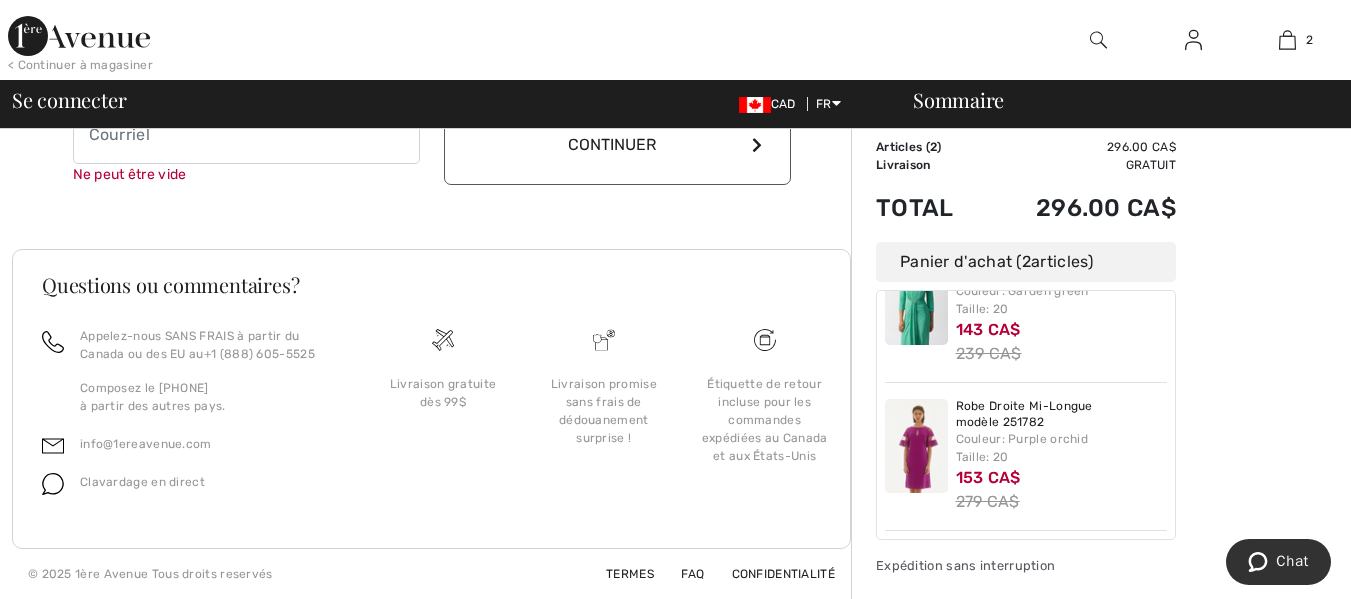 click on "Continuer" at bounding box center (617, 144) 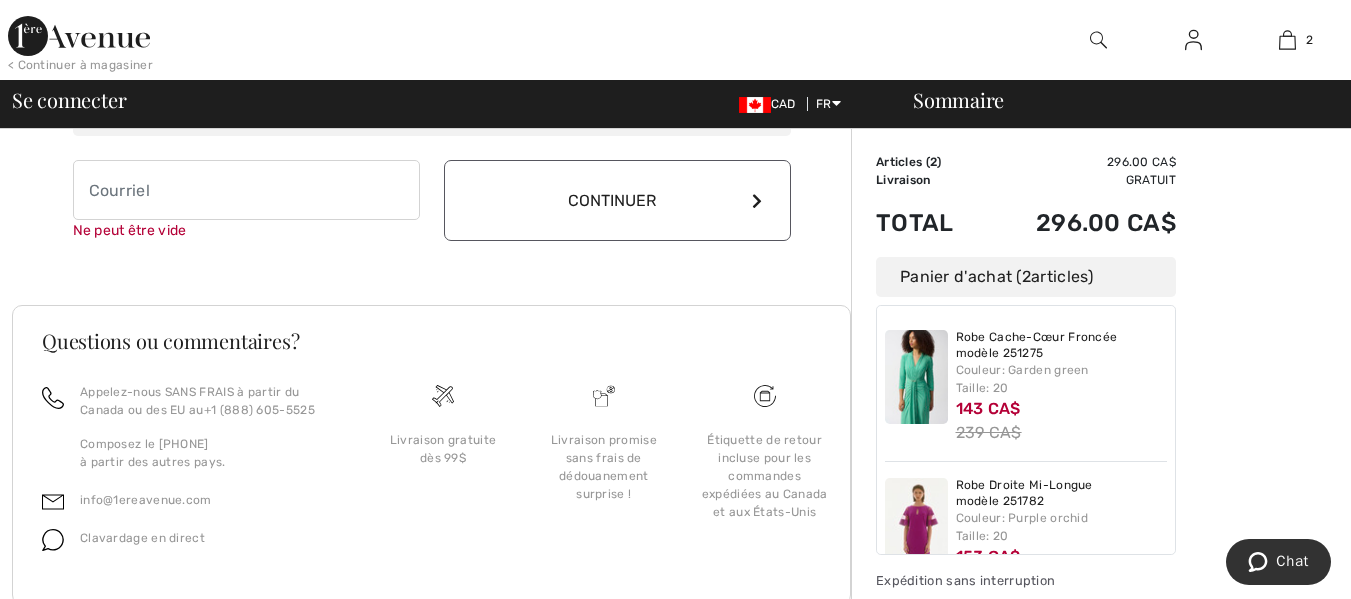scroll, scrollTop: 64, scrollLeft: 0, axis: vertical 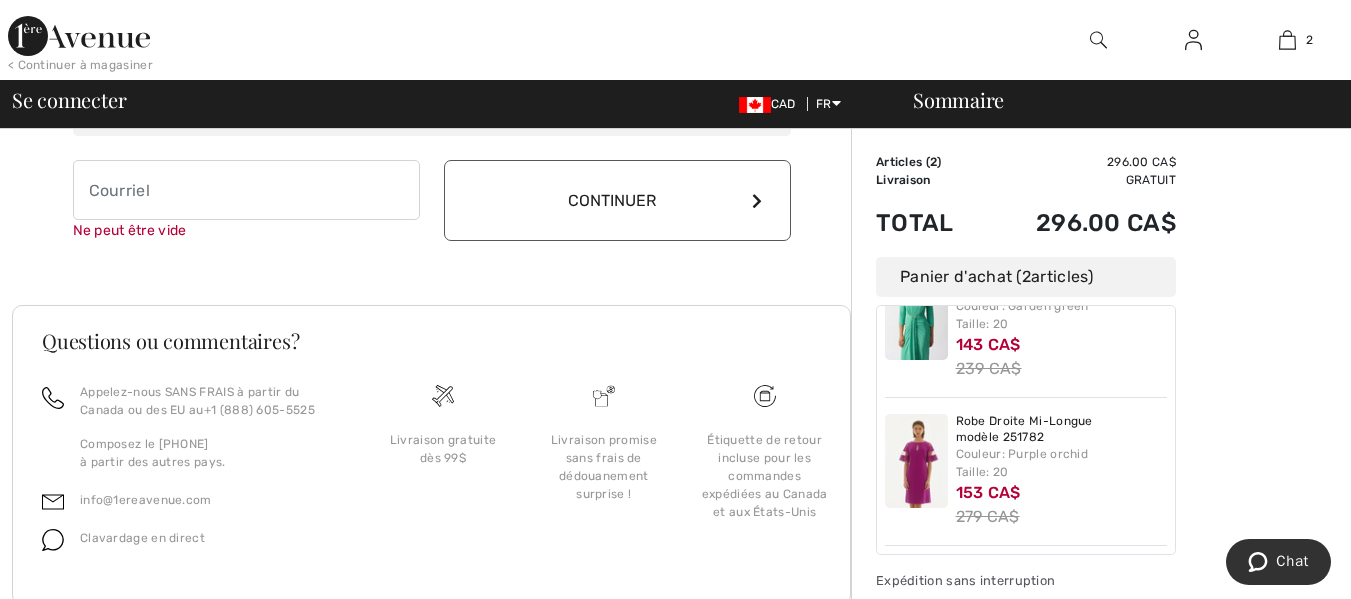 click on "Panier d'achat ( 2  articles)" at bounding box center [1026, 277] 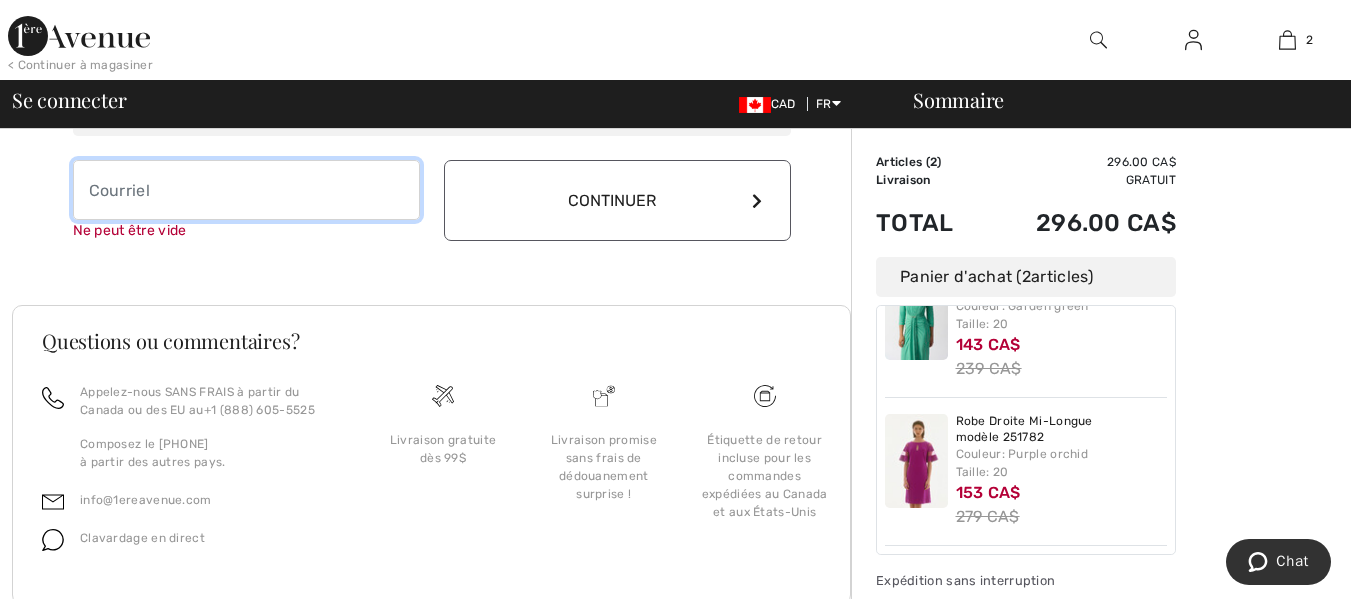 click at bounding box center (246, 190) 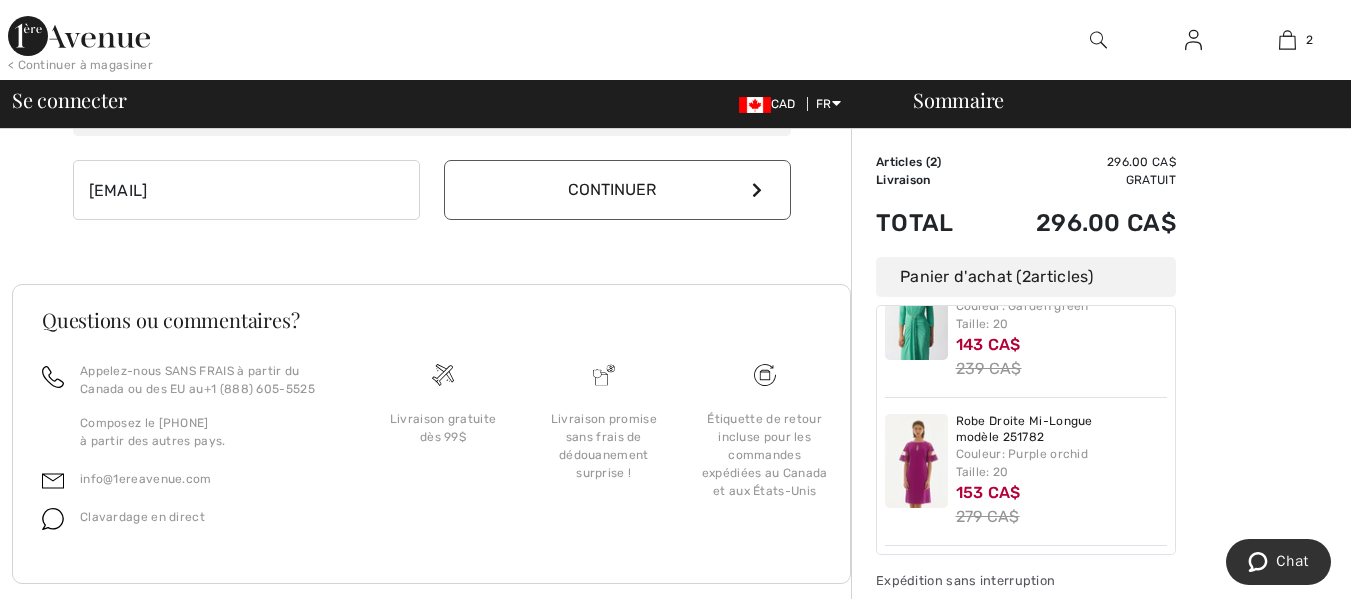 click on "Continuer" at bounding box center (617, 190) 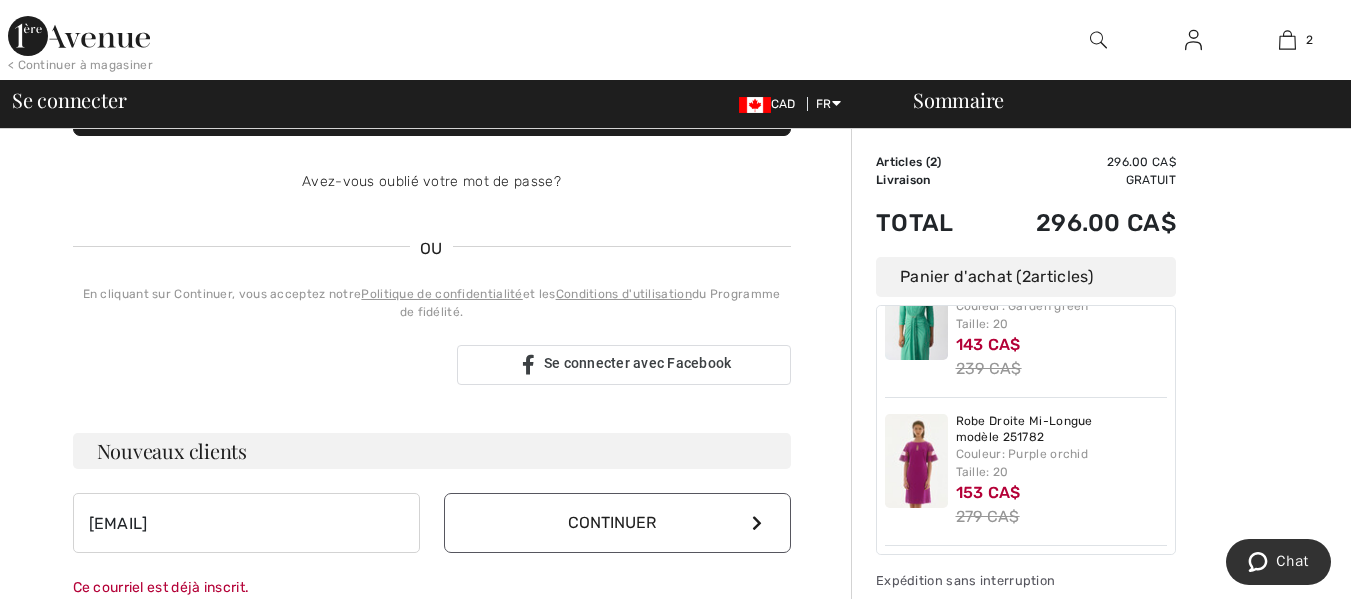 scroll, scrollTop: 341, scrollLeft: 0, axis: vertical 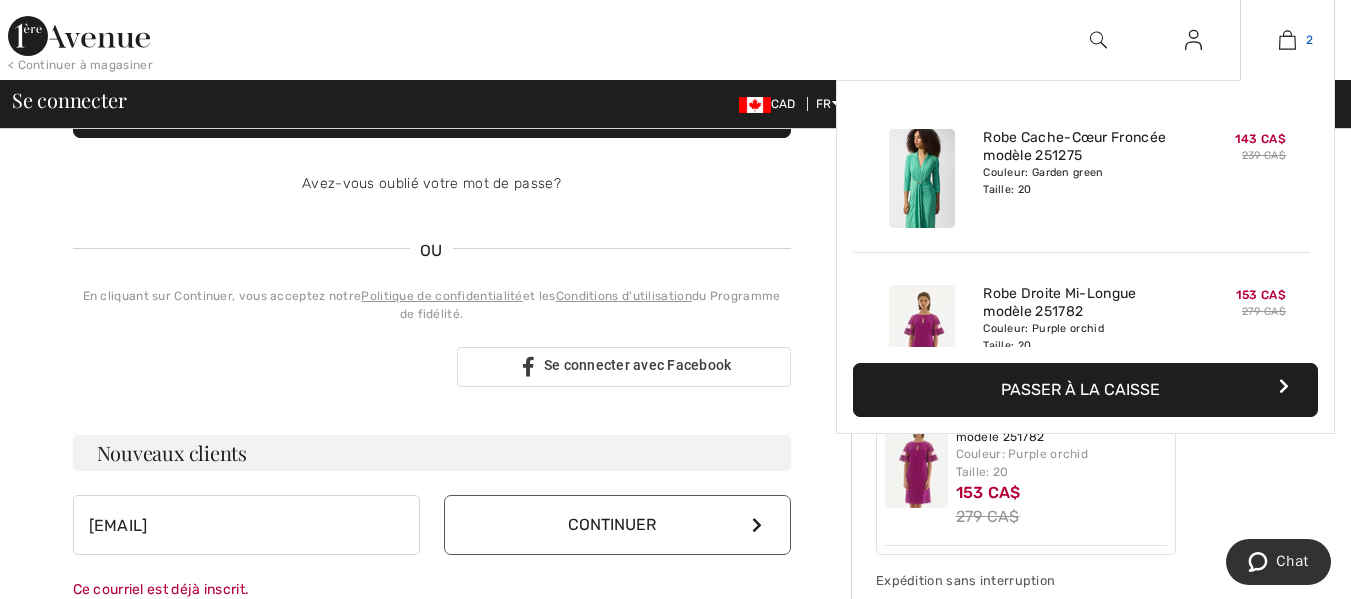 click at bounding box center [1287, 40] 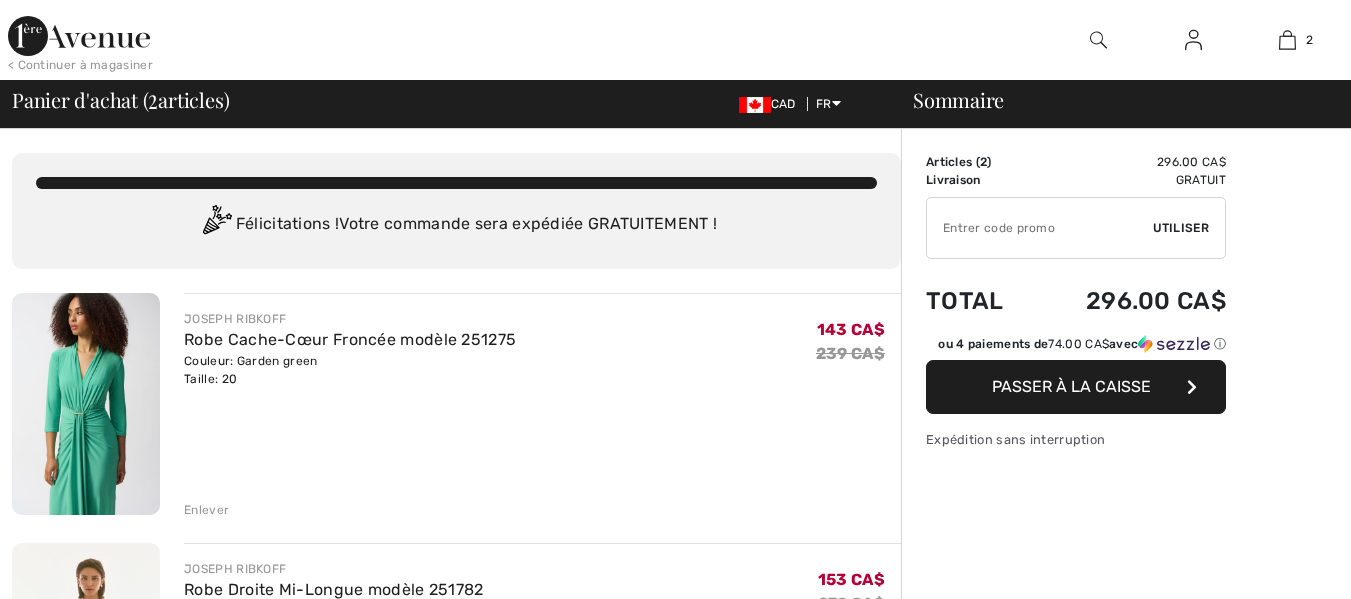 scroll, scrollTop: 0, scrollLeft: 0, axis: both 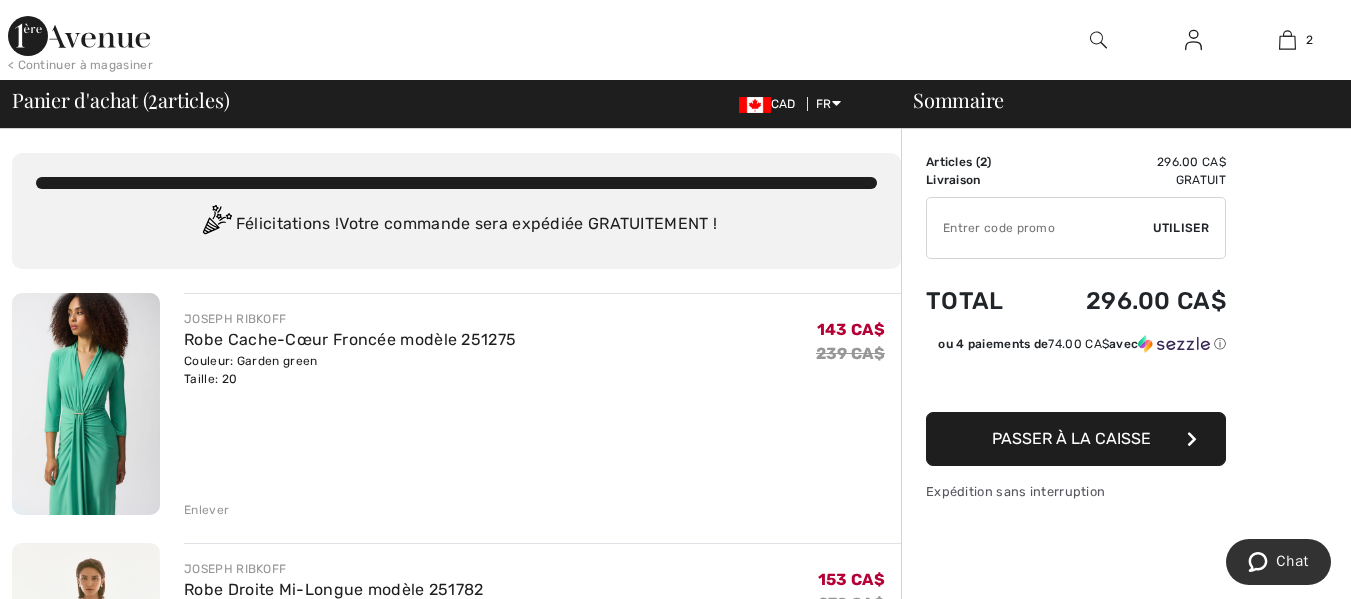 click on "Passer à la caisse" at bounding box center (1071, 438) 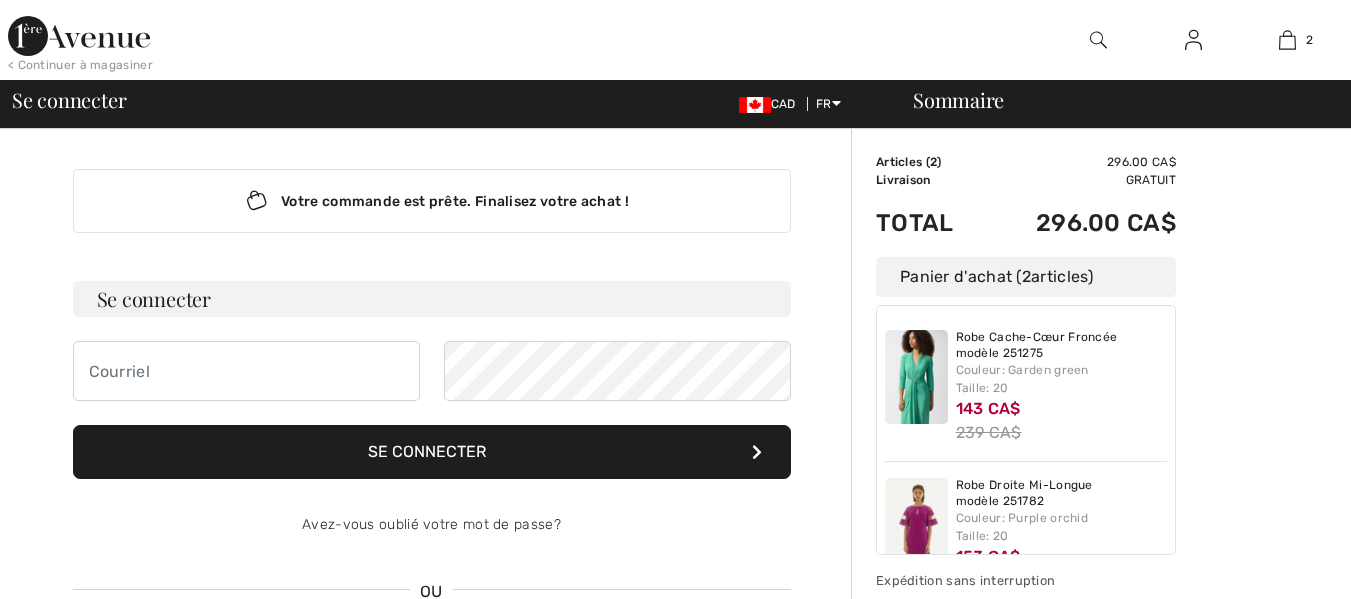 scroll, scrollTop: 0, scrollLeft: 0, axis: both 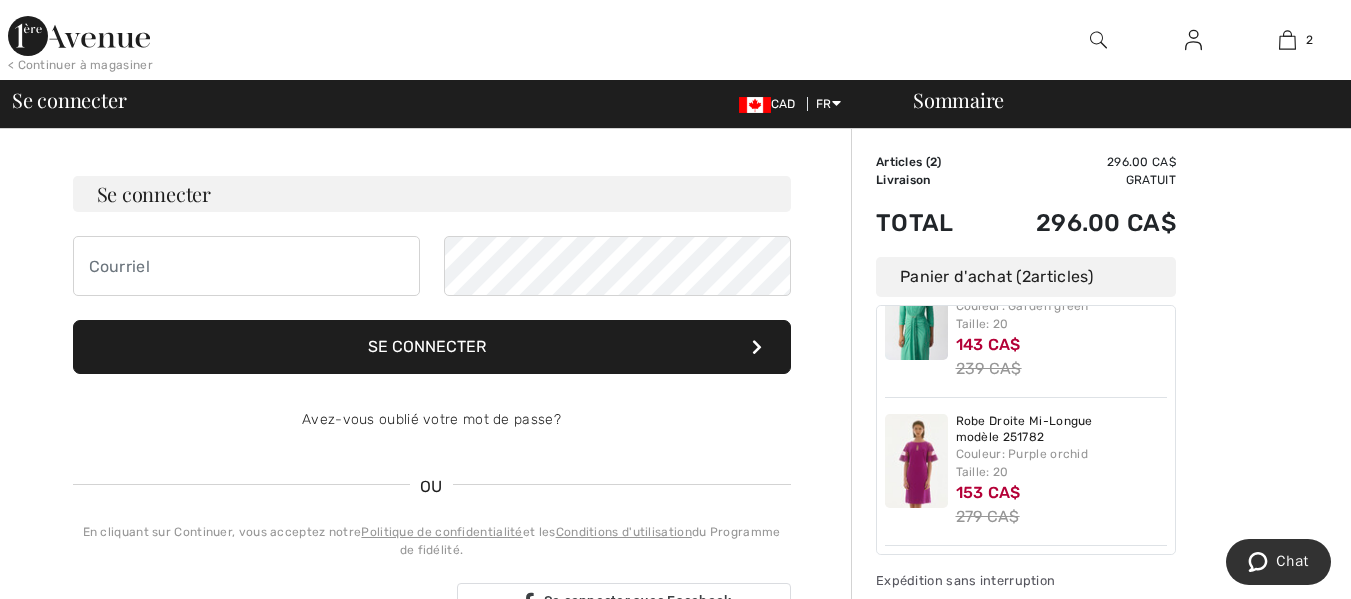 click on "Se connecter" at bounding box center [432, 347] 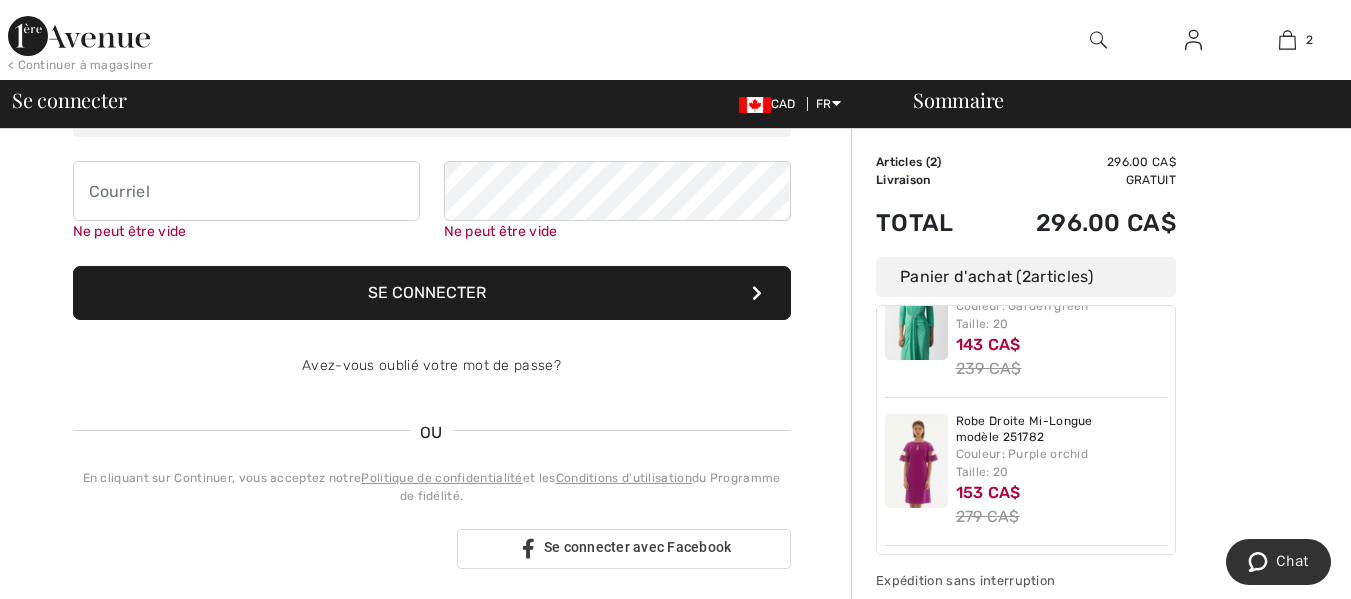 scroll, scrollTop: 181, scrollLeft: 0, axis: vertical 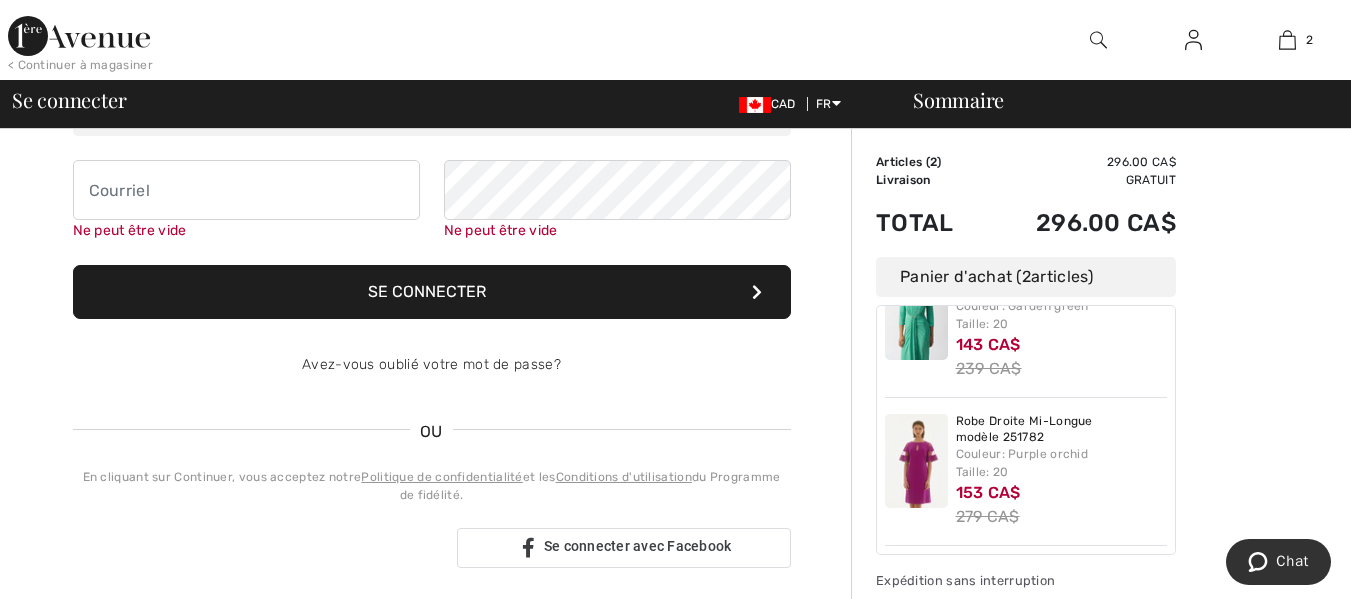 click at bounding box center (1193, 40) 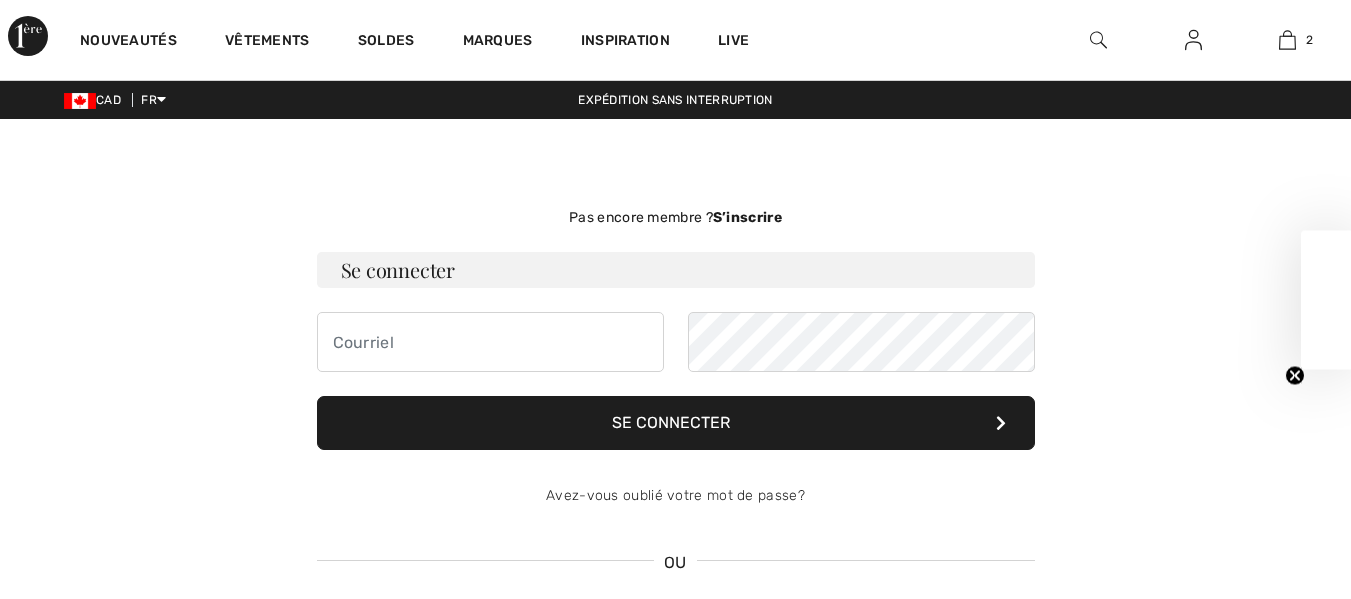 scroll, scrollTop: 0, scrollLeft: 0, axis: both 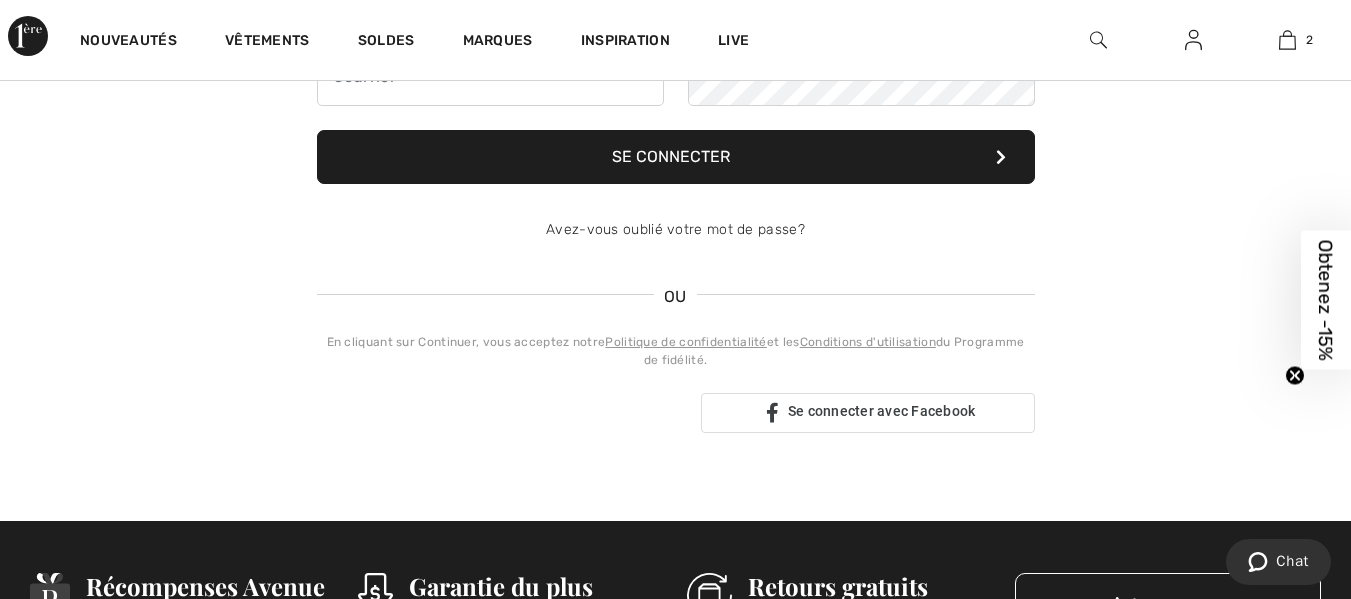 click on "Se connecter" at bounding box center [676, 157] 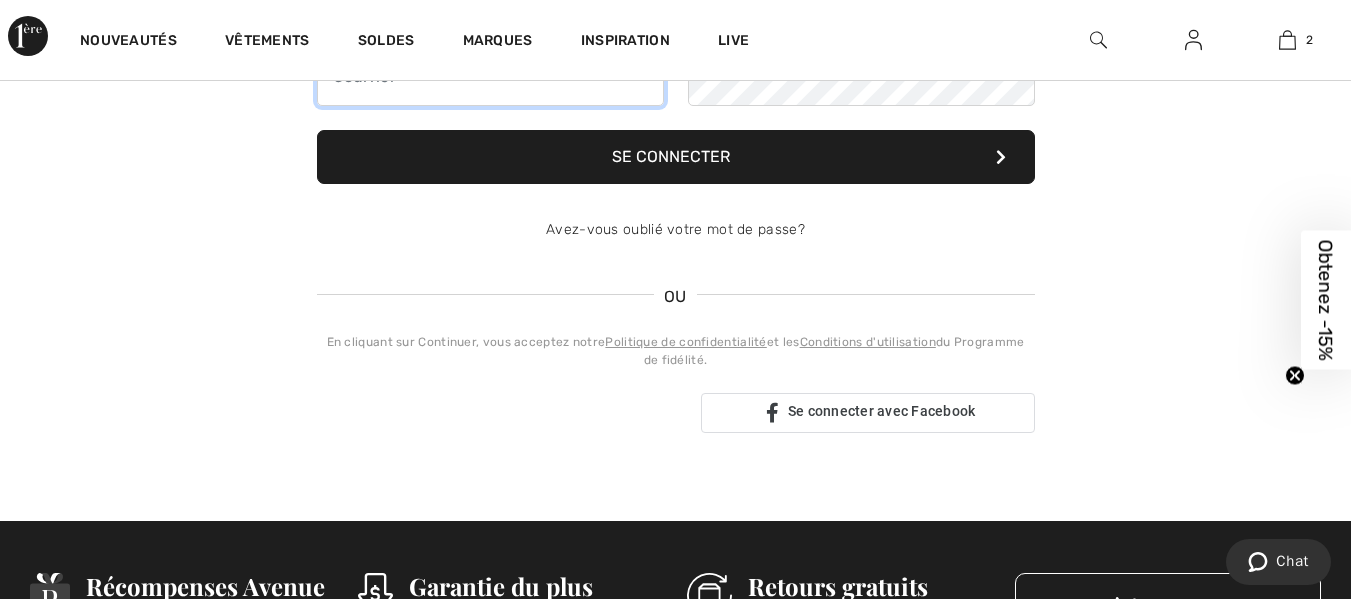 scroll, scrollTop: 253, scrollLeft: 0, axis: vertical 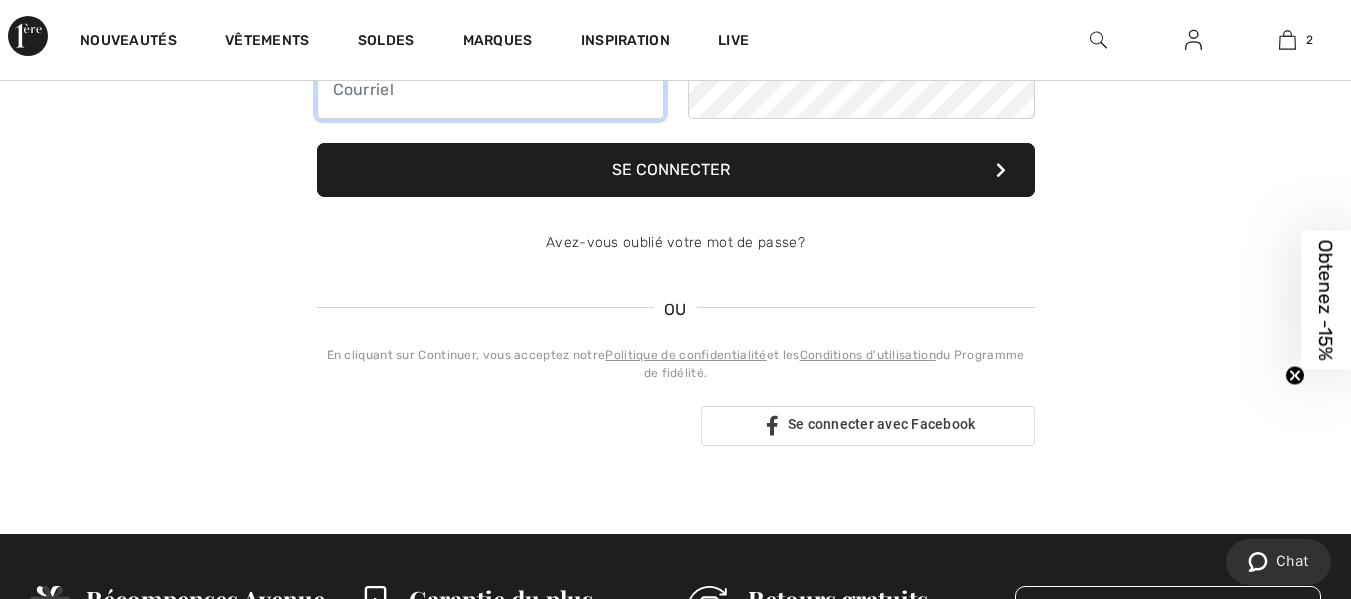 click at bounding box center [490, 89] 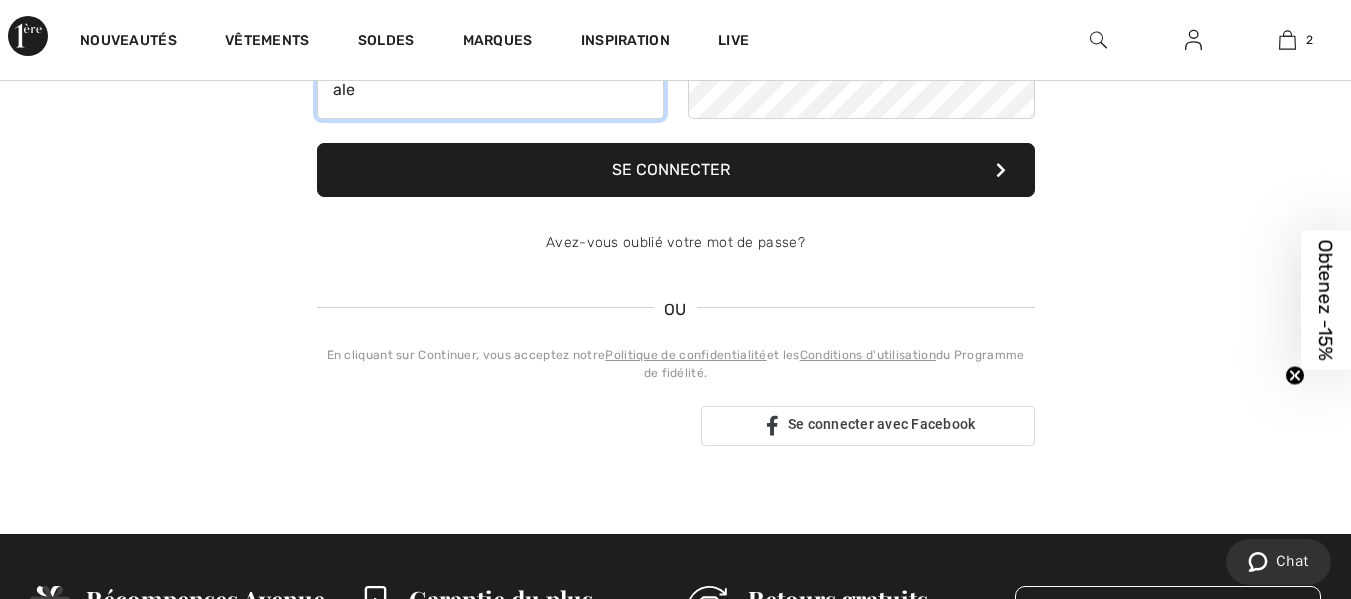type on "alexandraf3000@gmail.com" 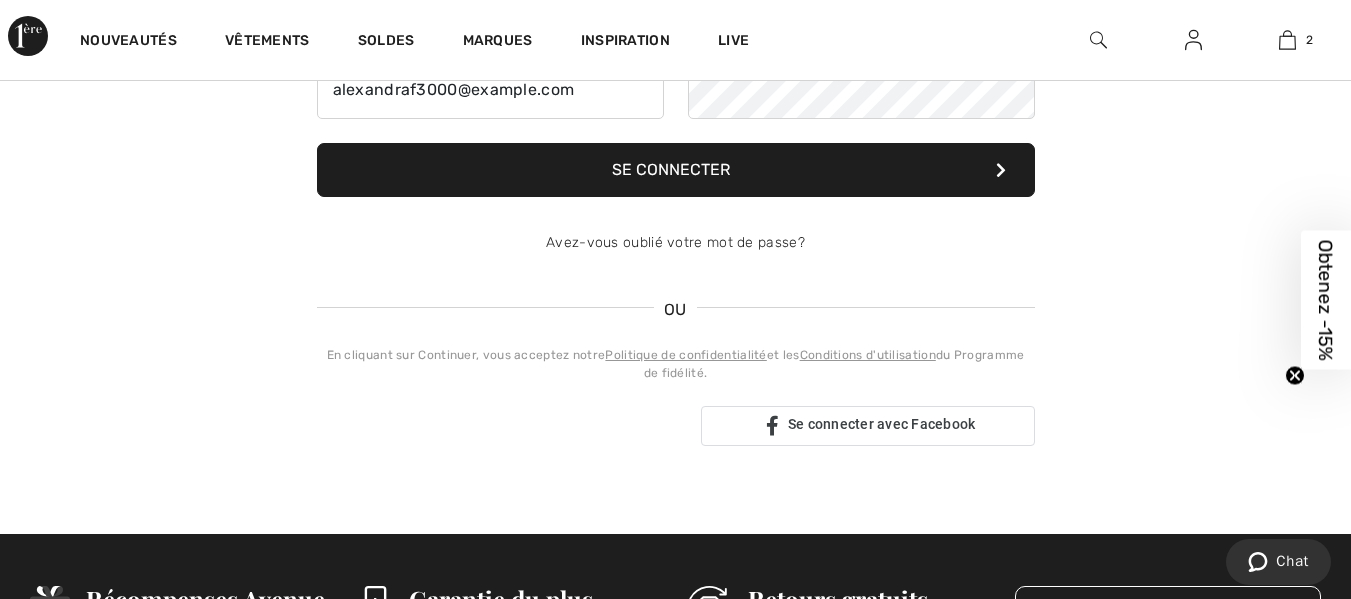 click on "Se connecter" at bounding box center [676, 170] 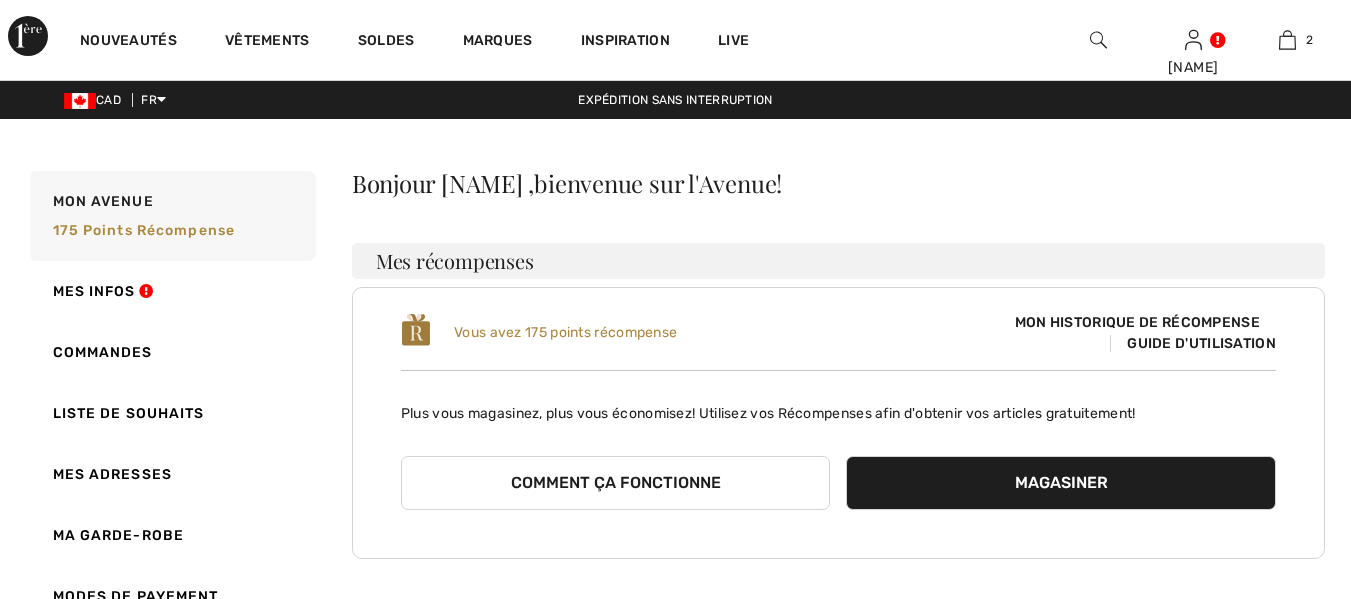 scroll, scrollTop: 12, scrollLeft: 0, axis: vertical 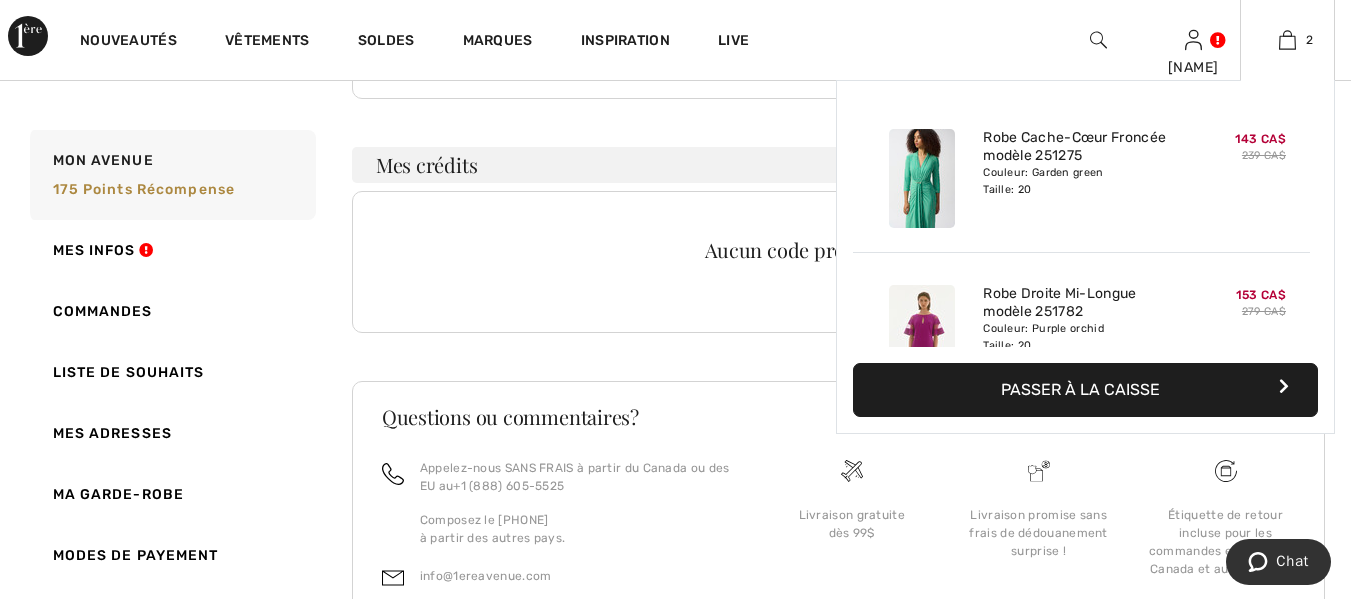 click on "Passer à la caisse" at bounding box center [1085, 390] 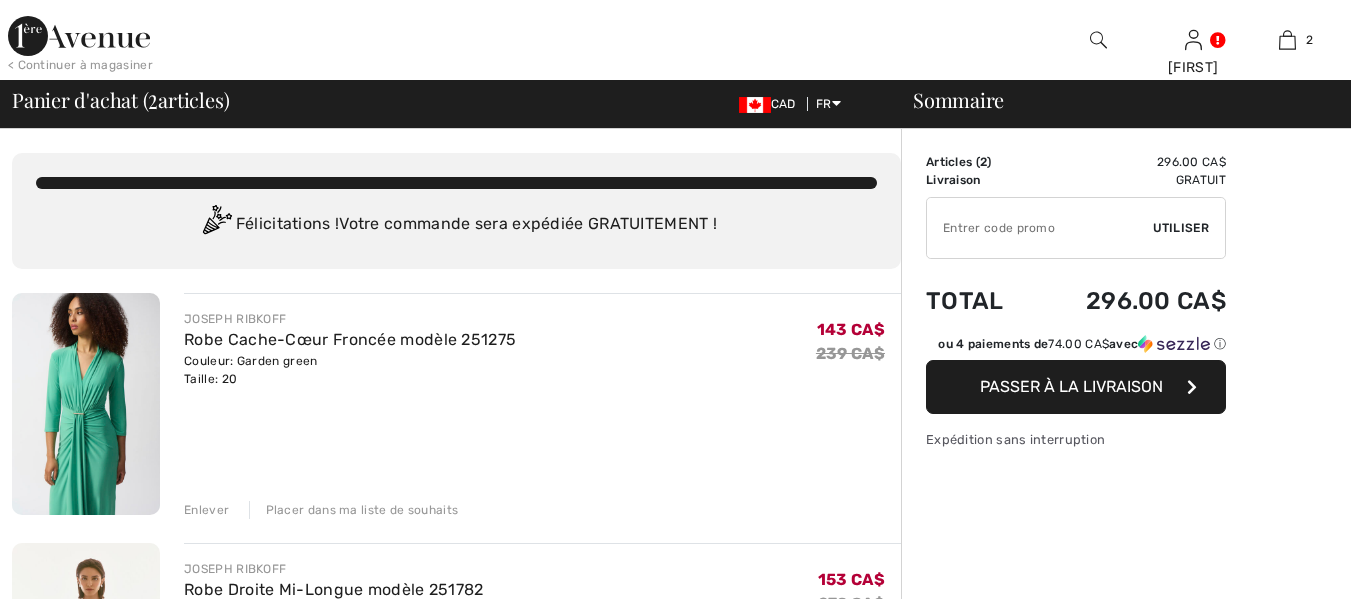 scroll, scrollTop: 0, scrollLeft: 0, axis: both 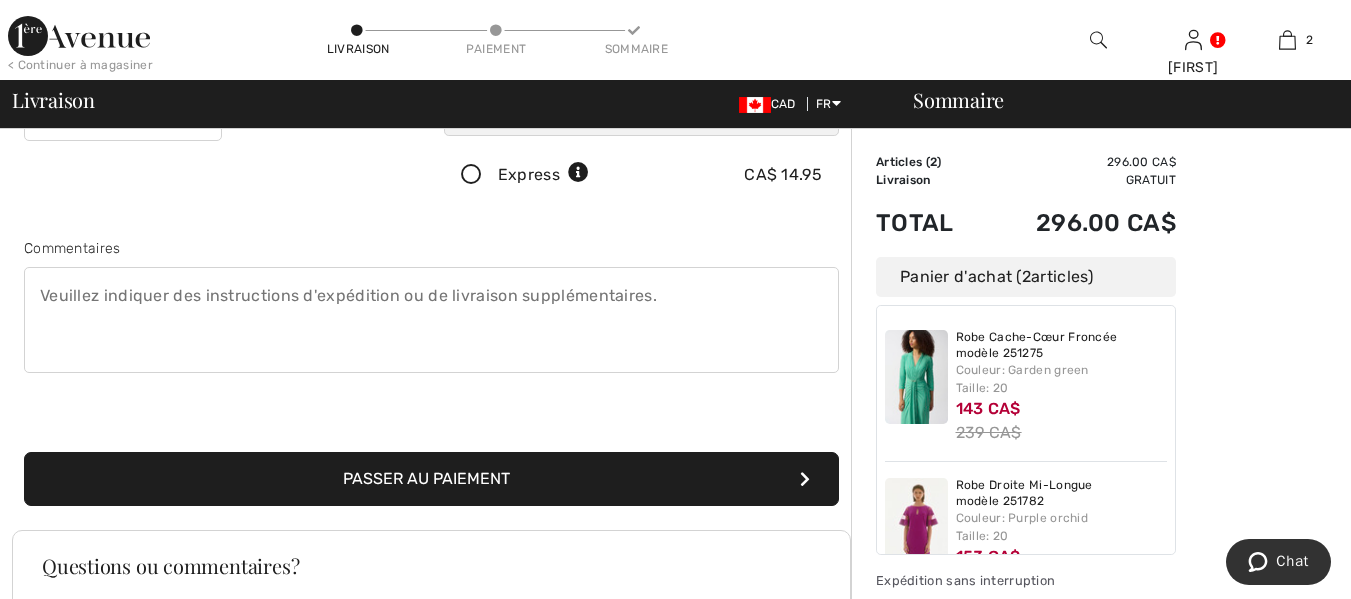 click on "Passer au paiement" at bounding box center [431, 479] 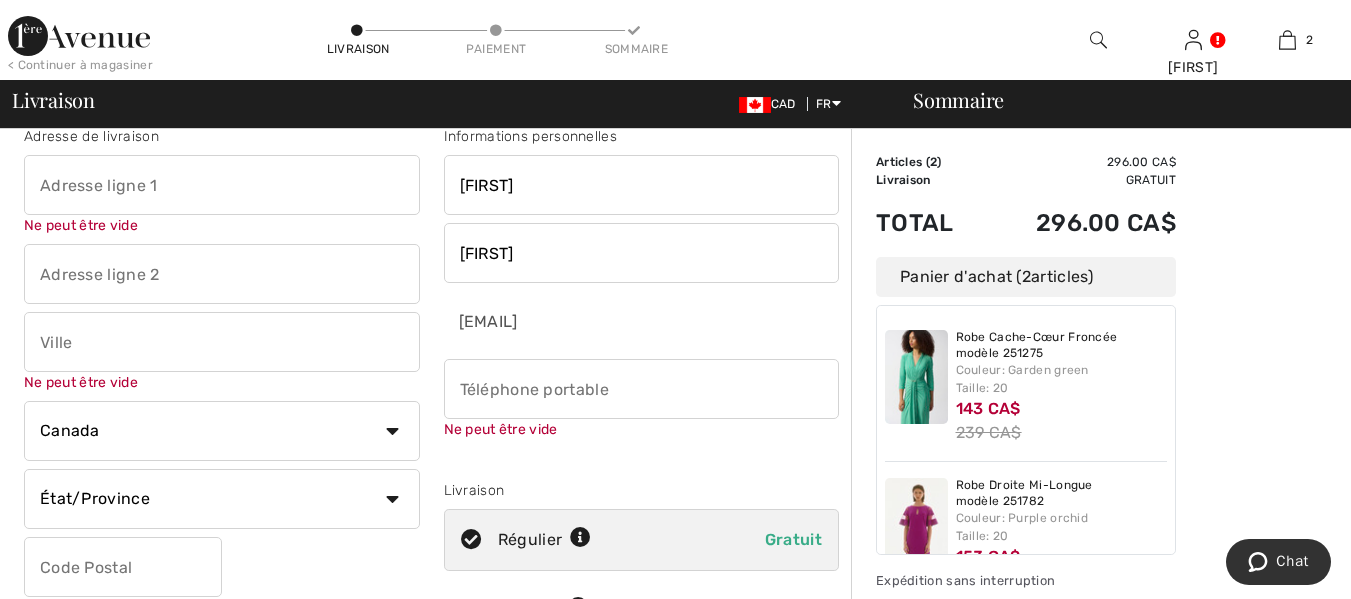 scroll, scrollTop: 22, scrollLeft: 0, axis: vertical 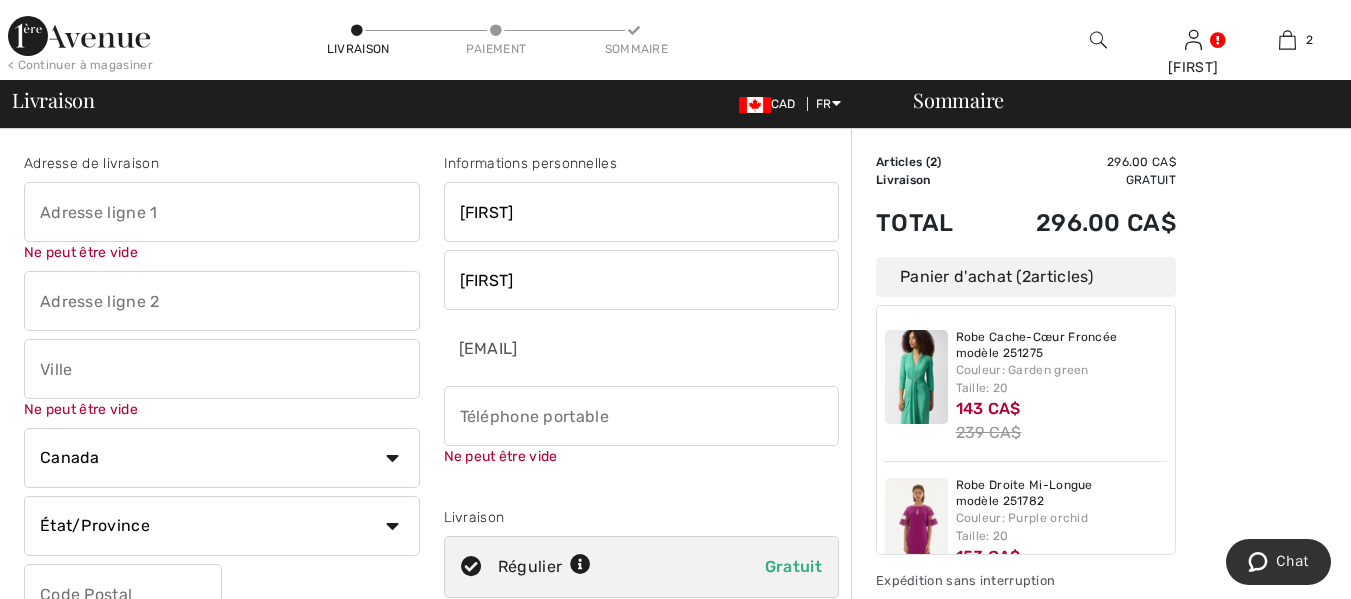 click at bounding box center [222, 212] 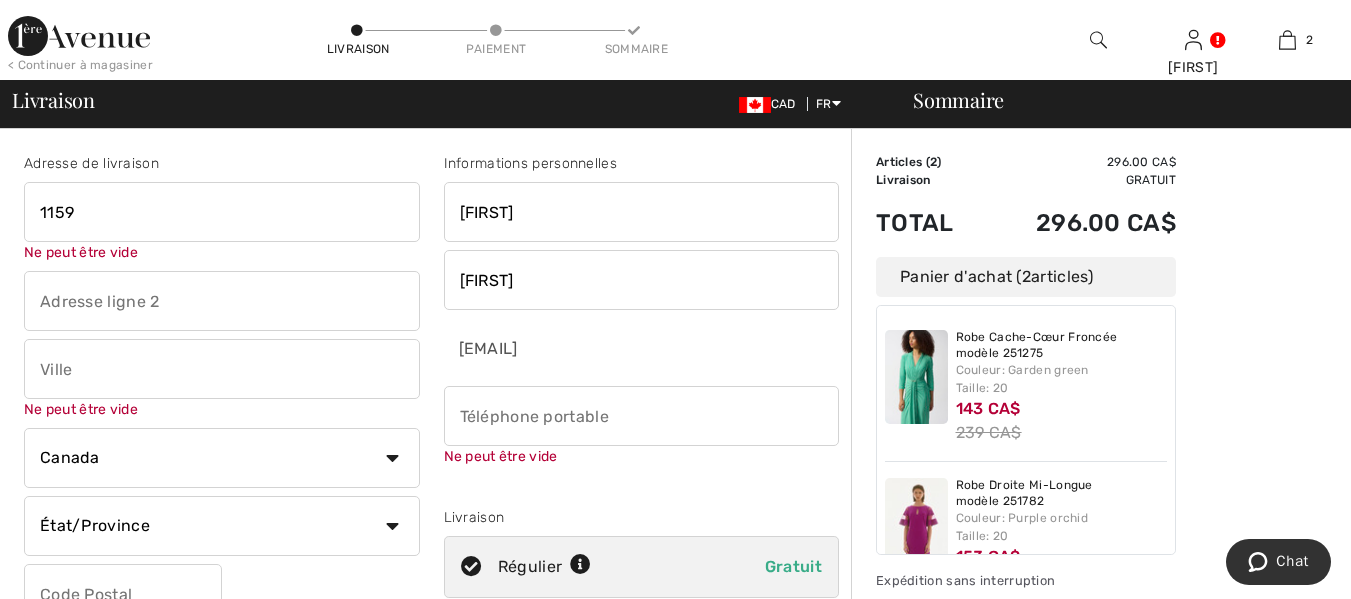 type on "[NUMBER] [STREET]" 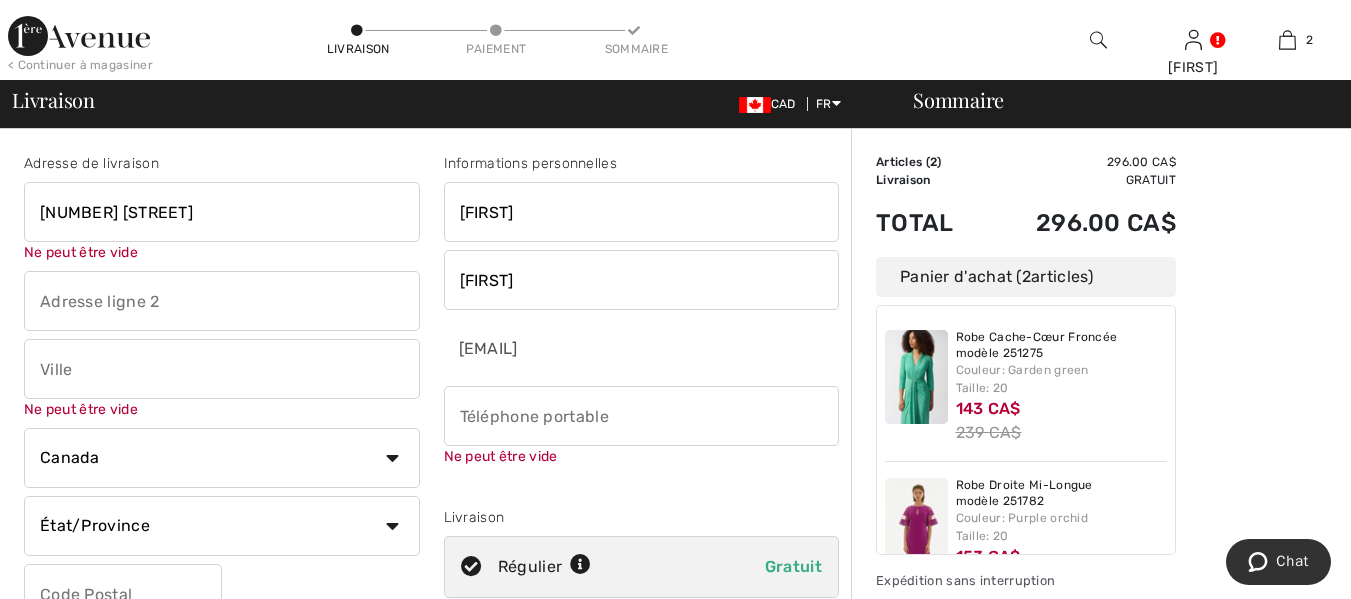 type on "[CITY]" 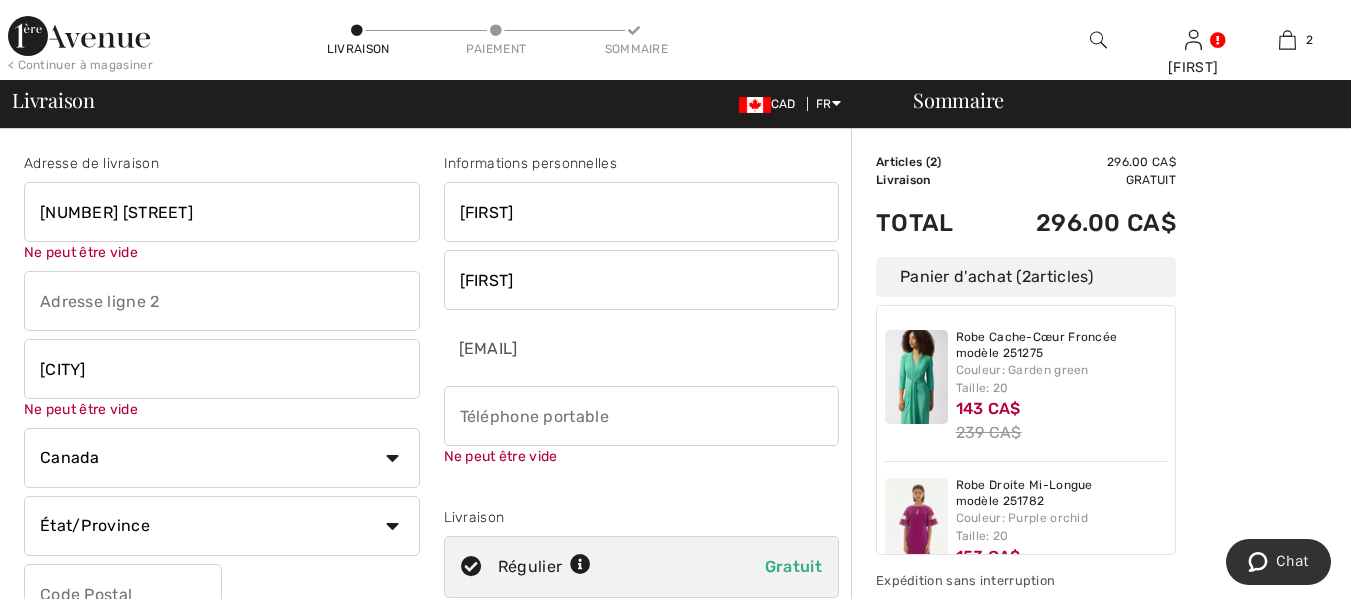 select on "QC" 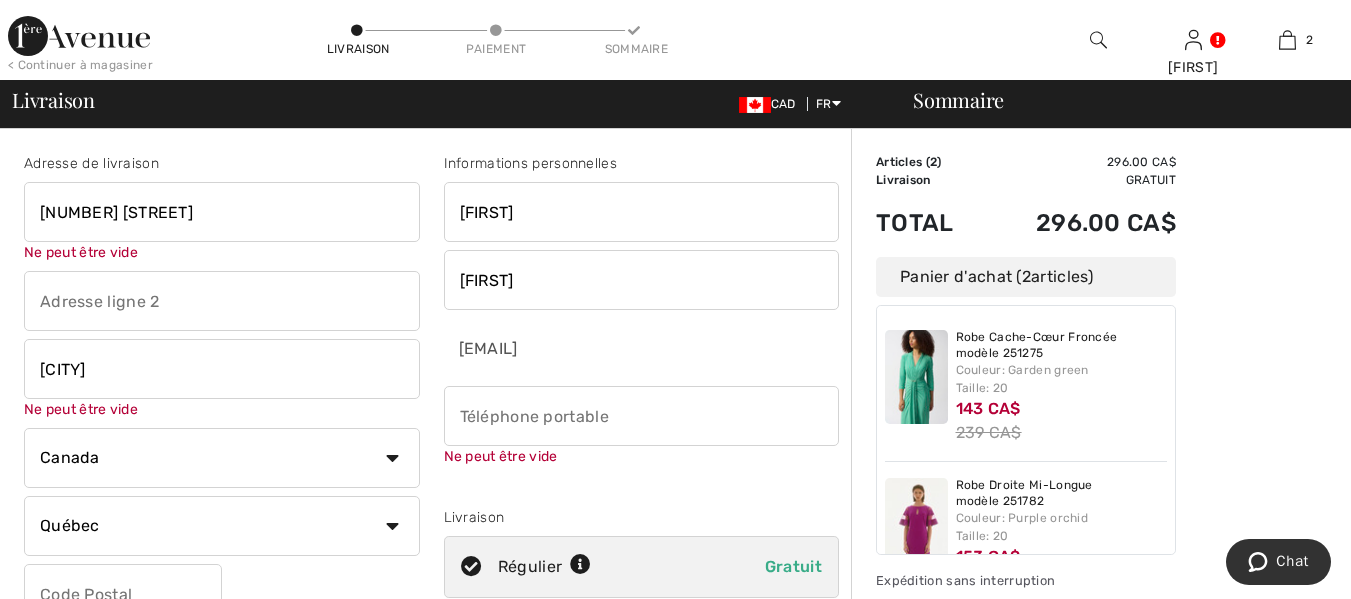 type on "[POSTAL_CODE]" 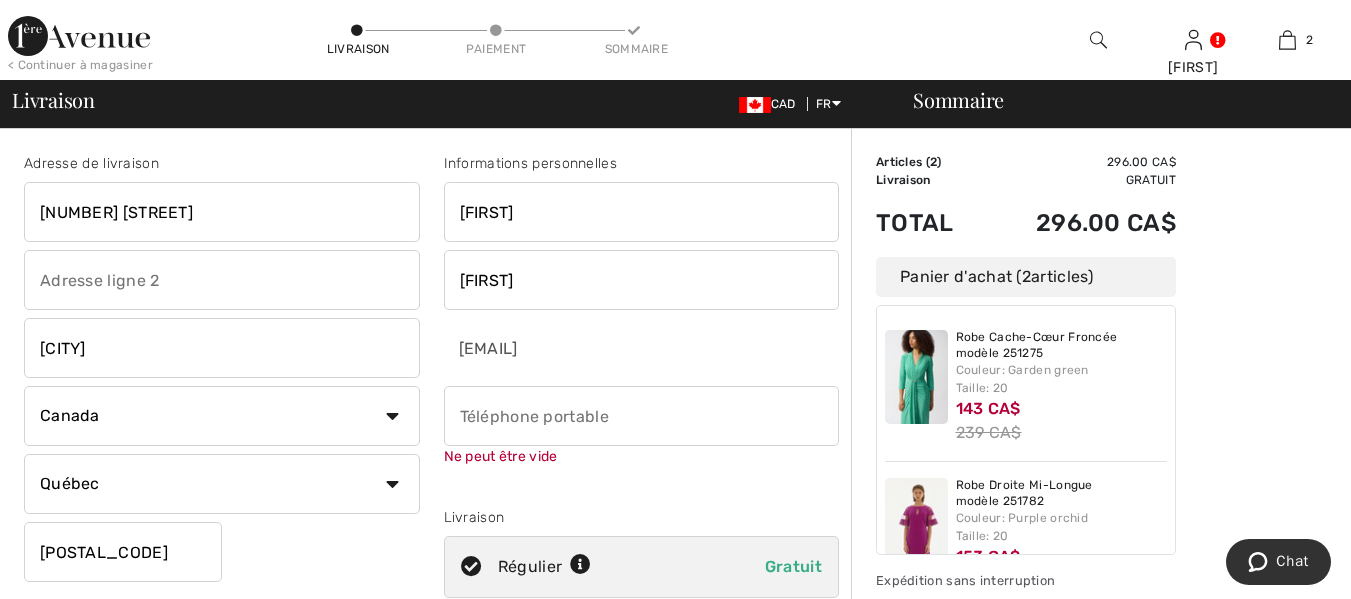 click at bounding box center [642, 416] 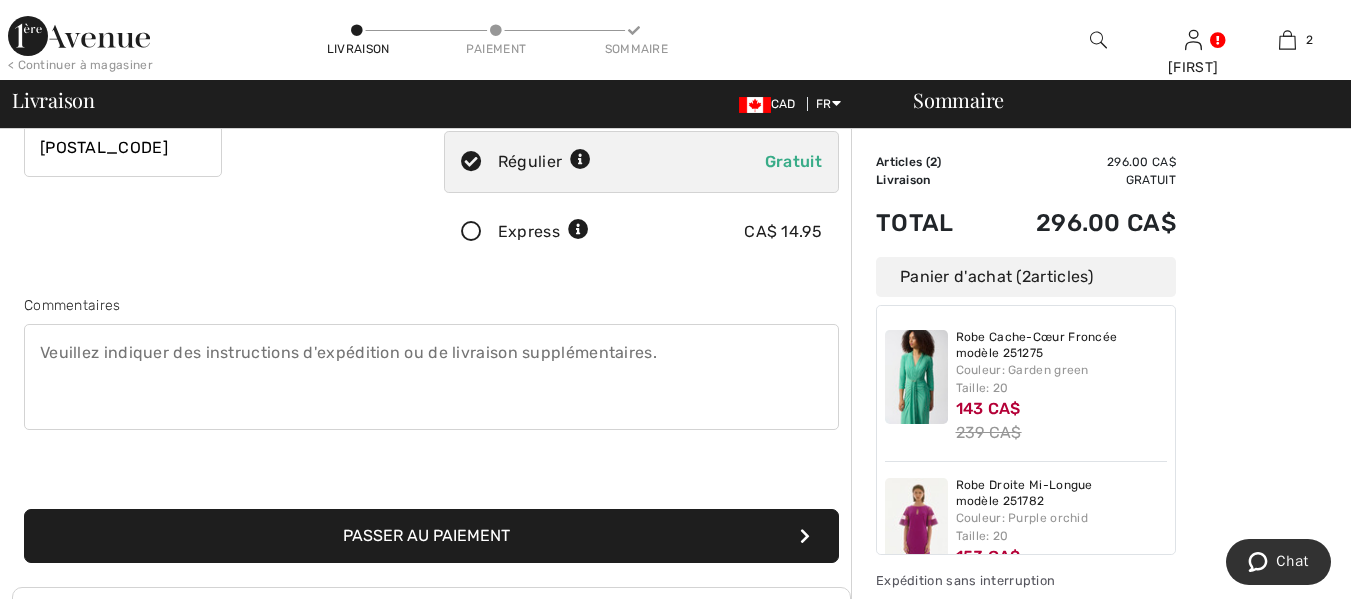scroll, scrollTop: 443, scrollLeft: 0, axis: vertical 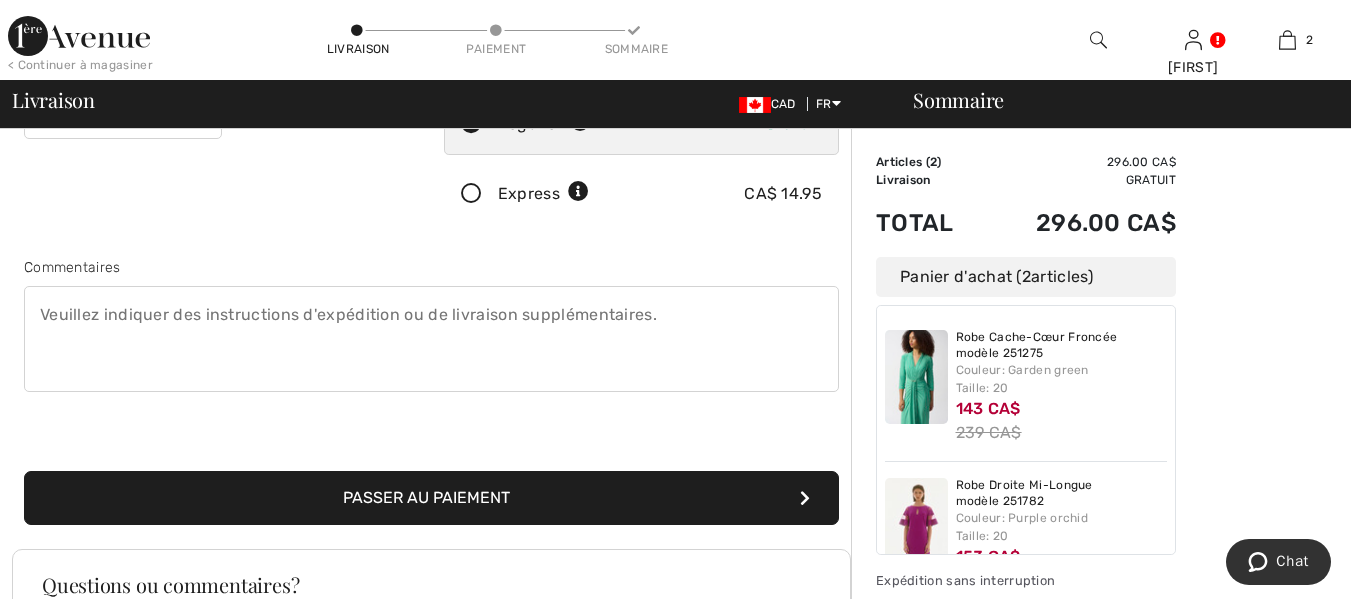 type on "[PHONE]" 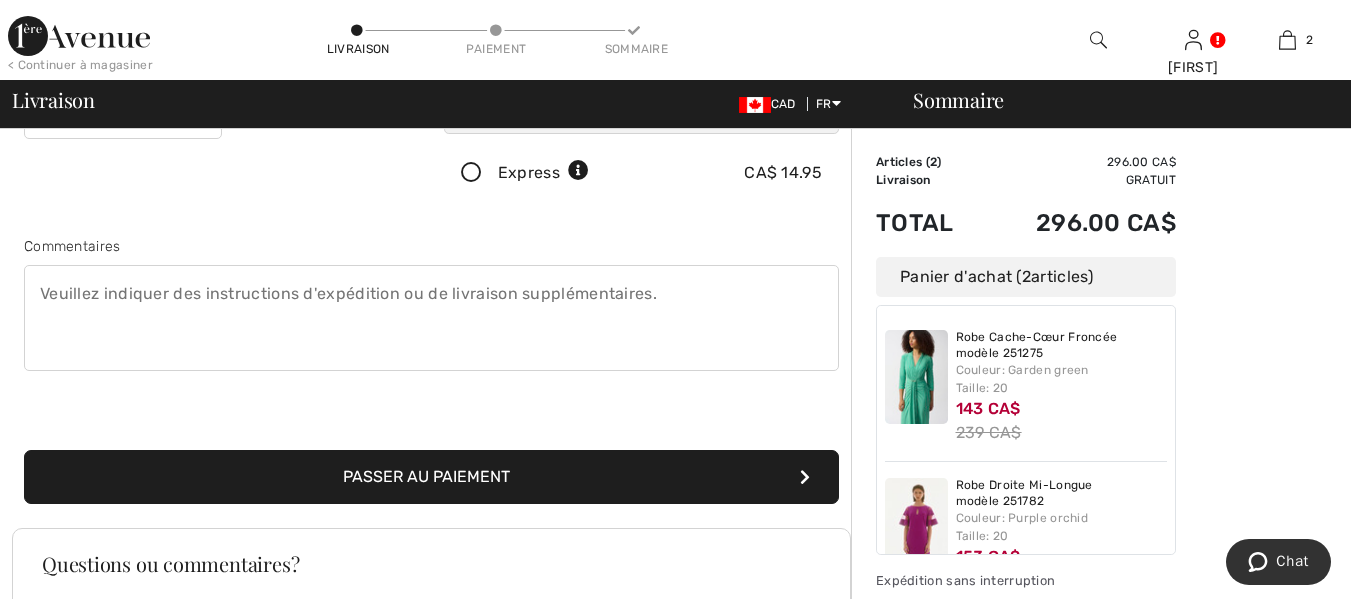 click on "Passer au paiement" at bounding box center (431, 477) 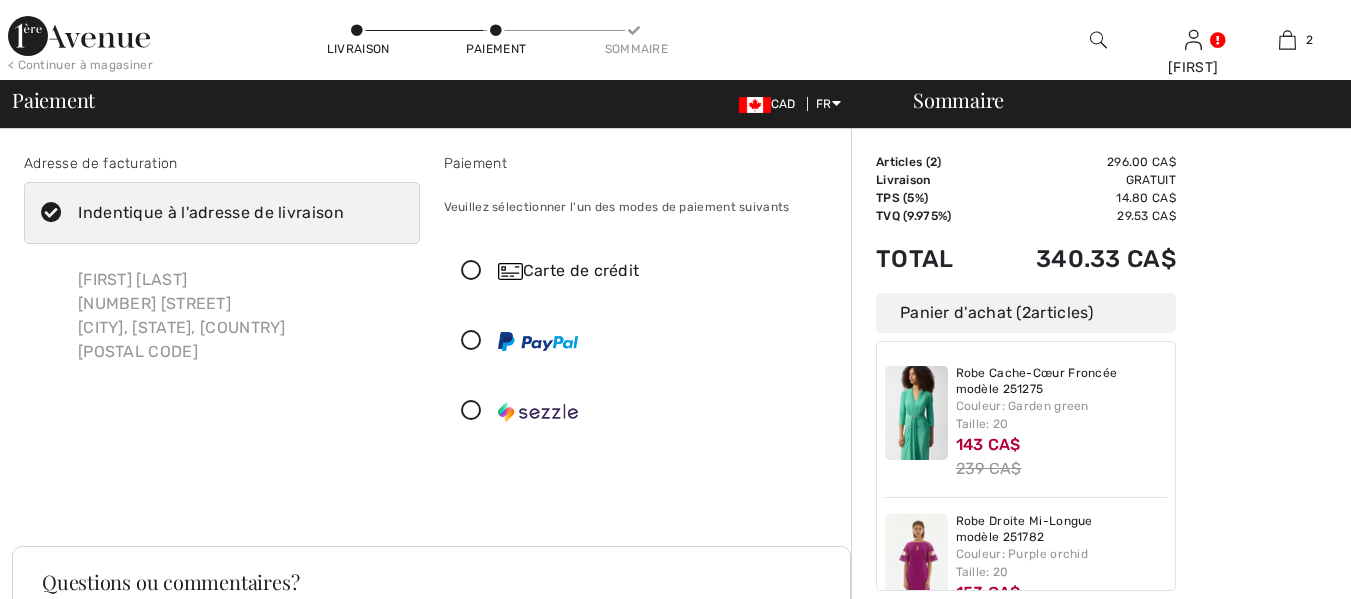 scroll, scrollTop: 0, scrollLeft: 0, axis: both 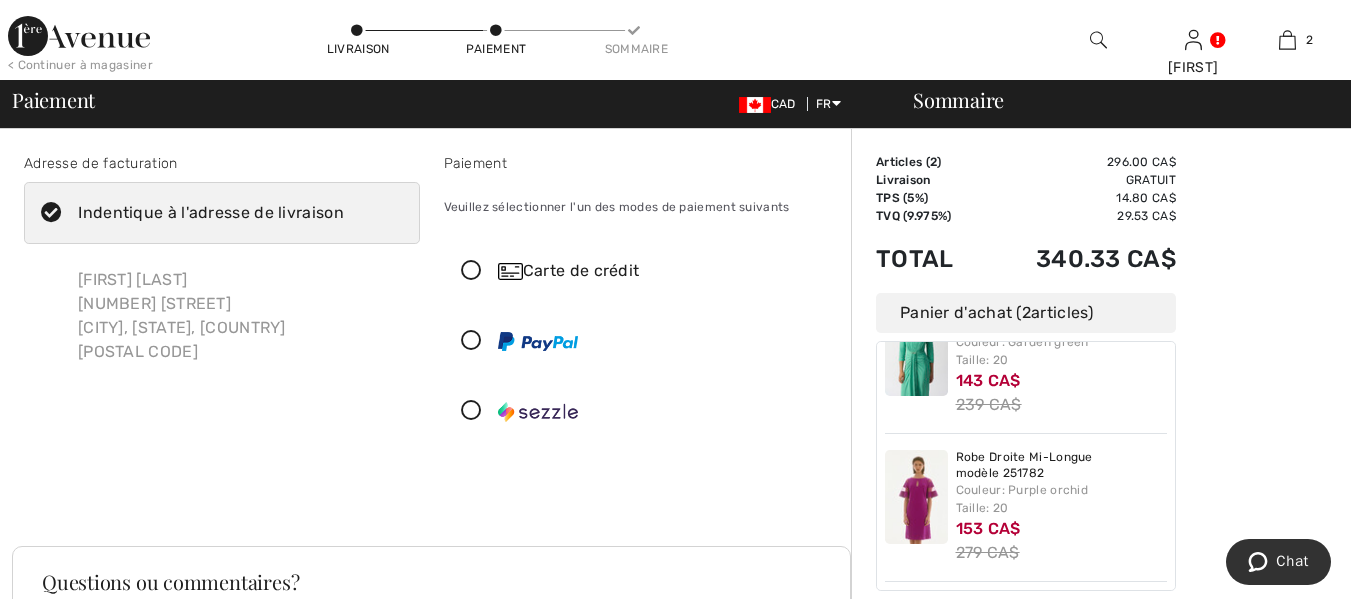 click at bounding box center [471, 271] 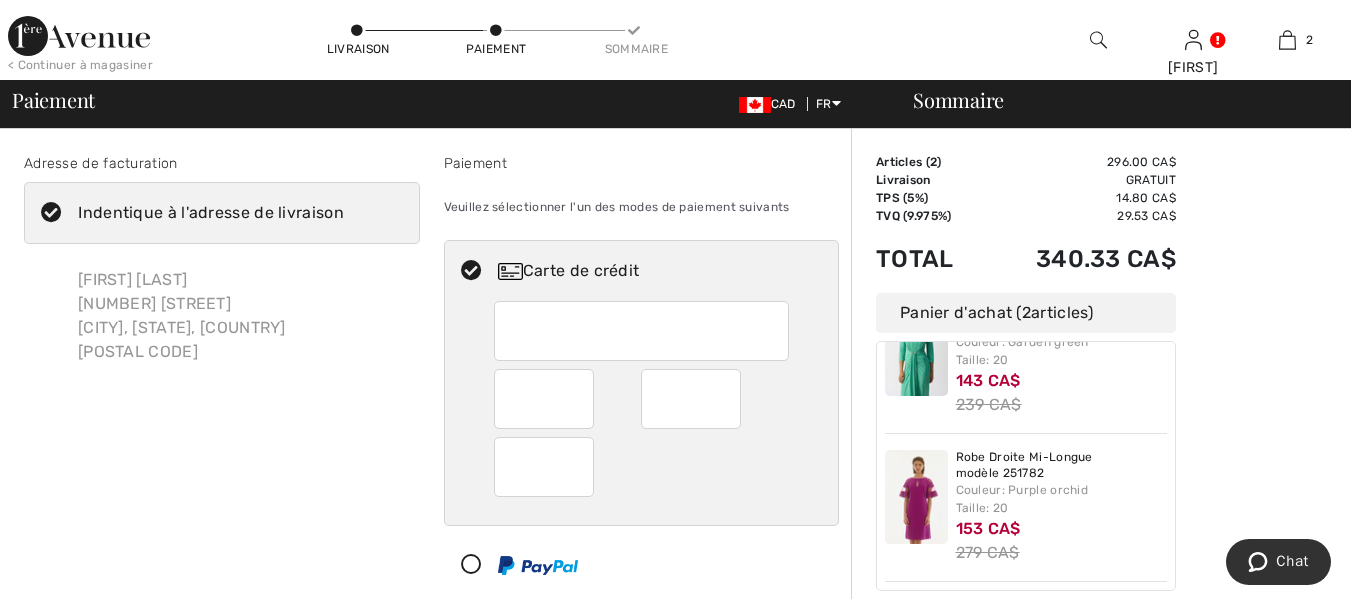 click at bounding box center [544, 467] 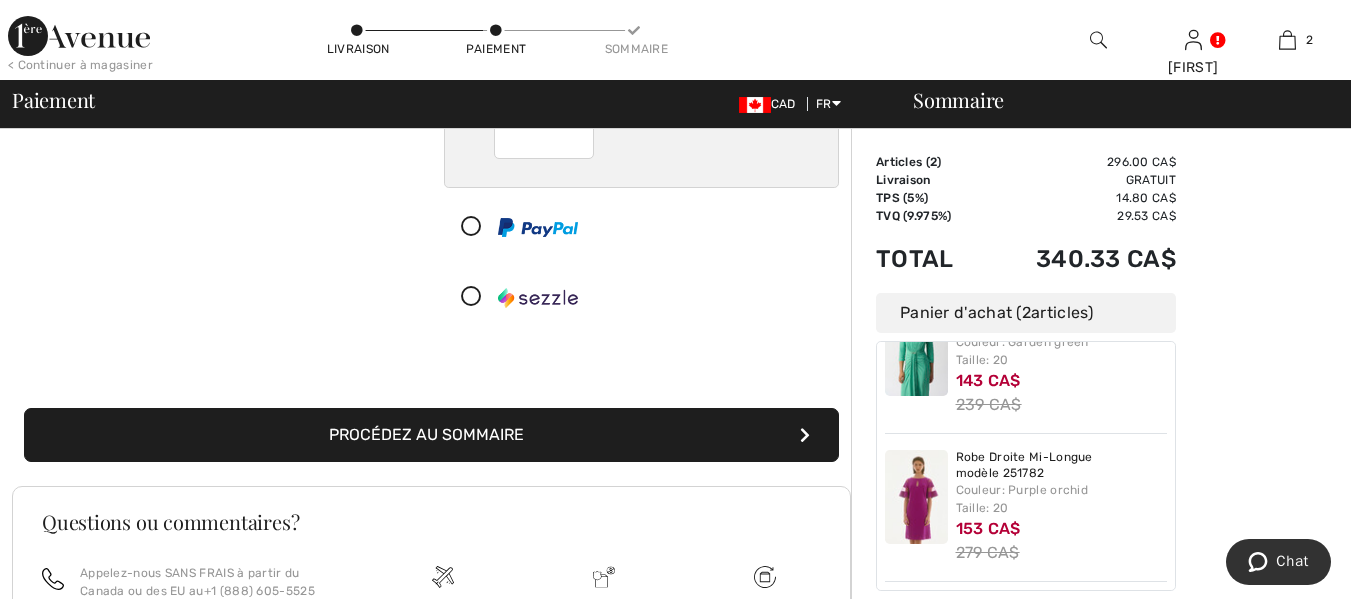 scroll, scrollTop: 340, scrollLeft: 0, axis: vertical 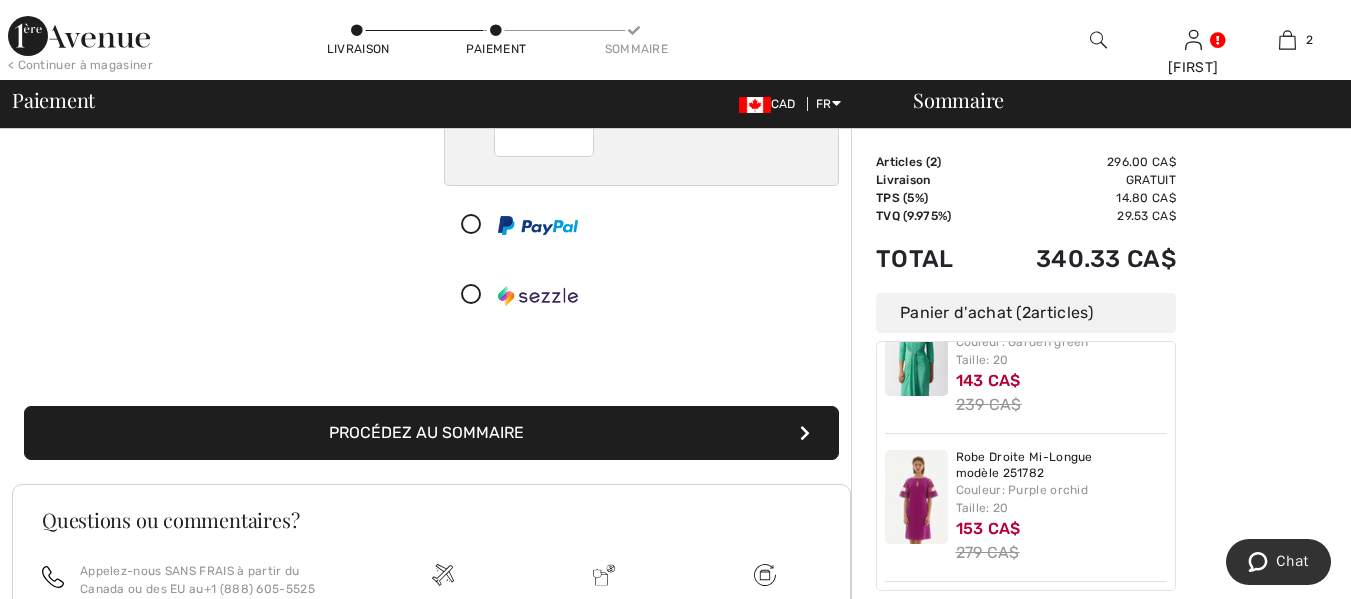 click on "Procédez au sommaire" at bounding box center (431, 433) 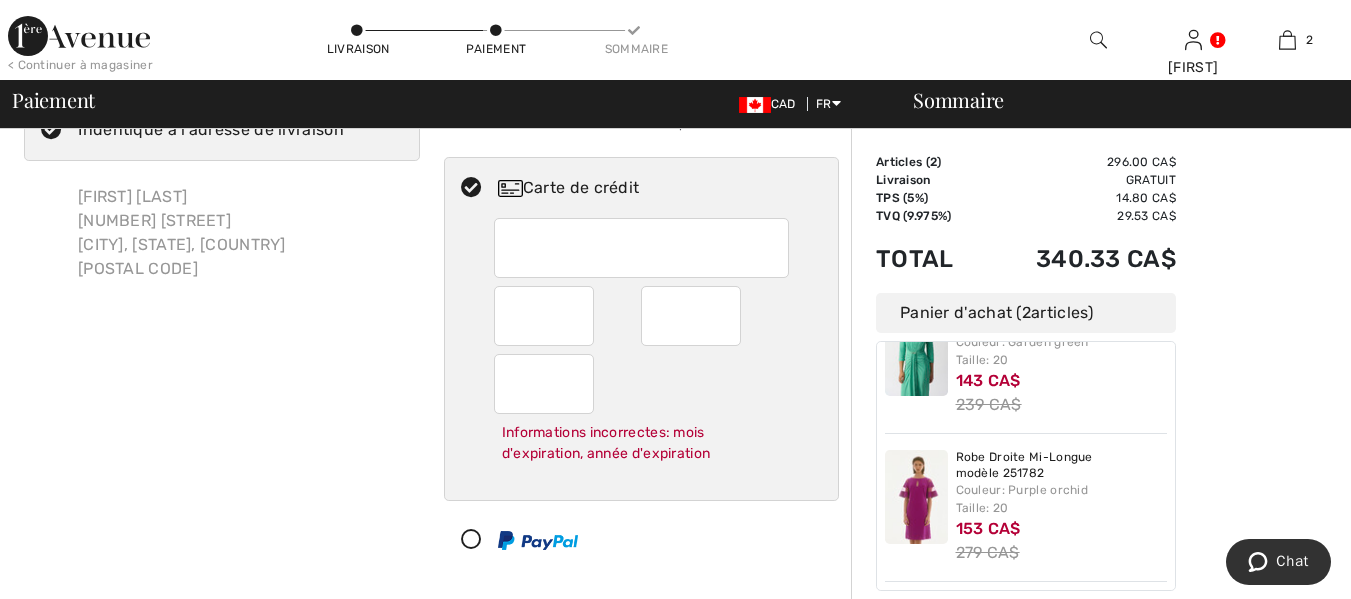 scroll, scrollTop: 80, scrollLeft: 0, axis: vertical 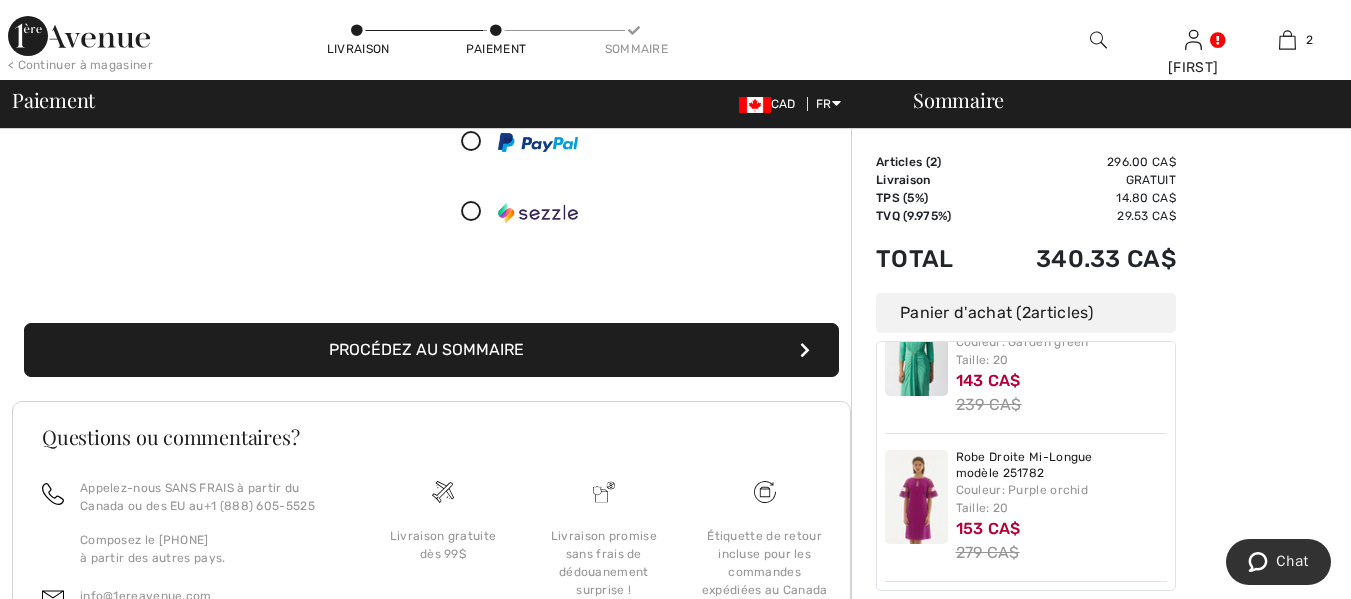 click on "Procédez au sommaire" at bounding box center [431, 350] 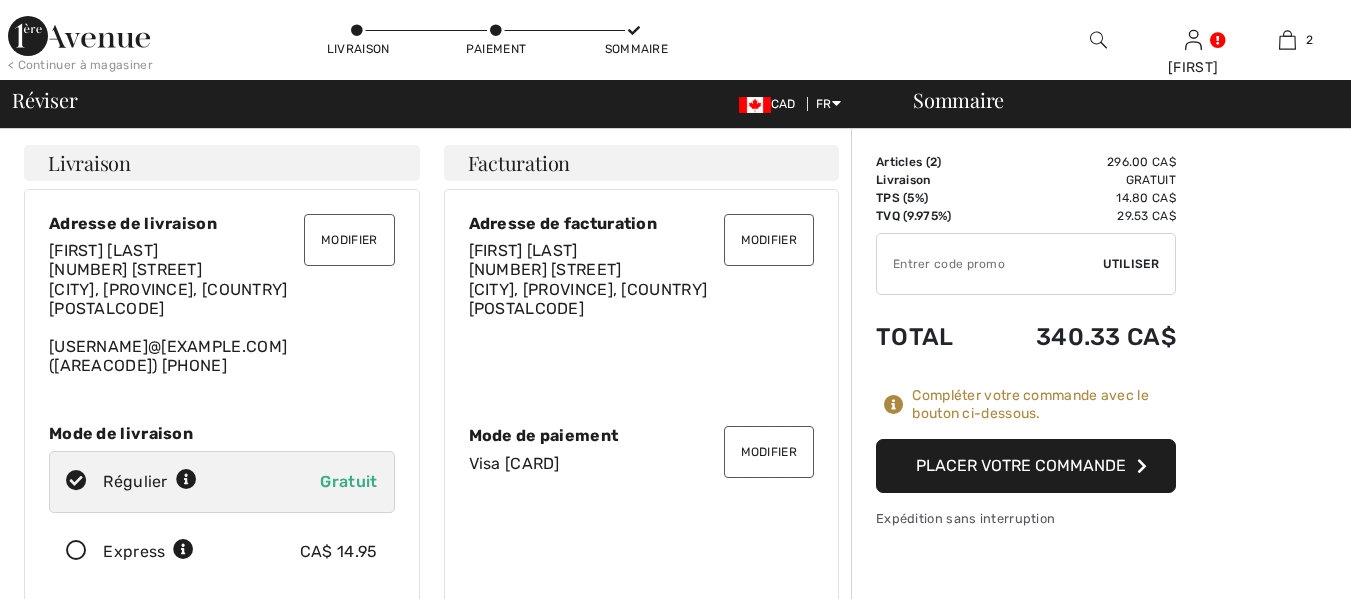 scroll, scrollTop: 0, scrollLeft: 0, axis: both 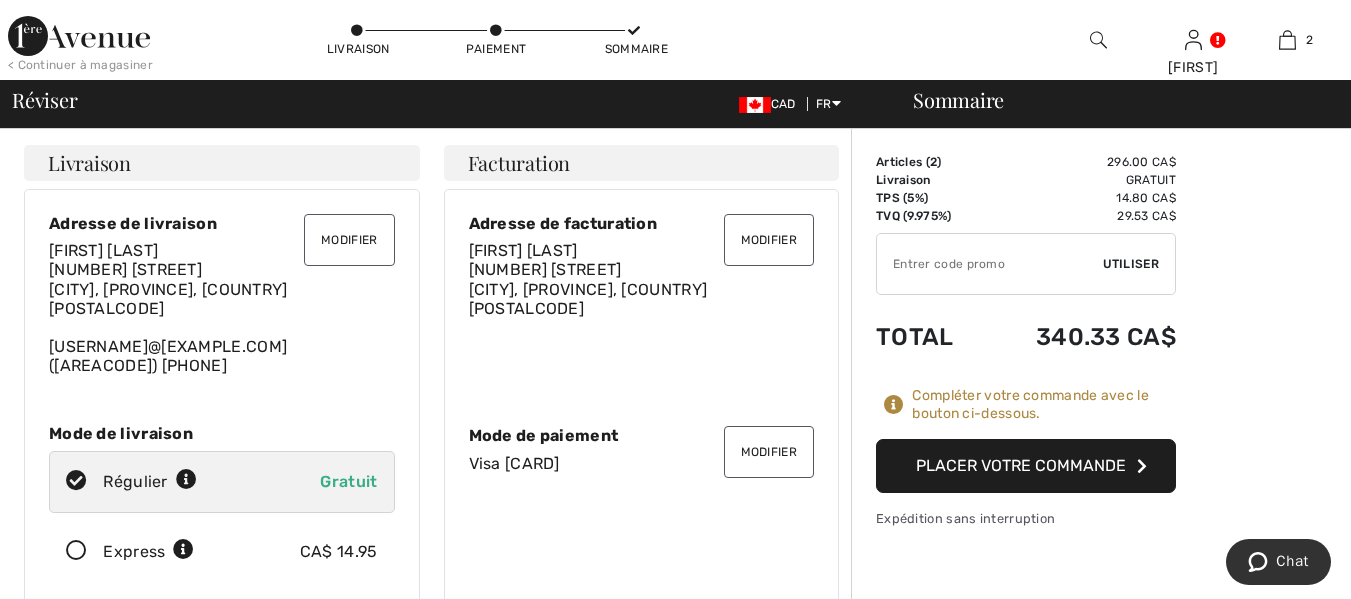 click on "Placer votre commande" at bounding box center (1026, 466) 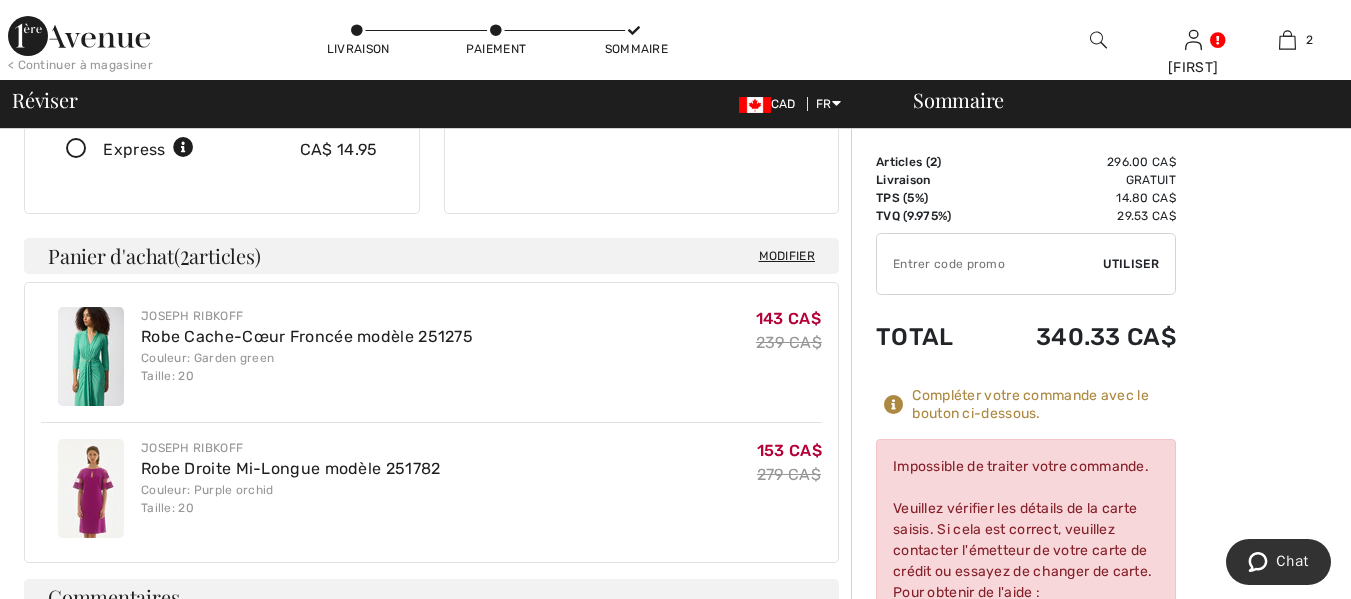 scroll, scrollTop: 422, scrollLeft: 0, axis: vertical 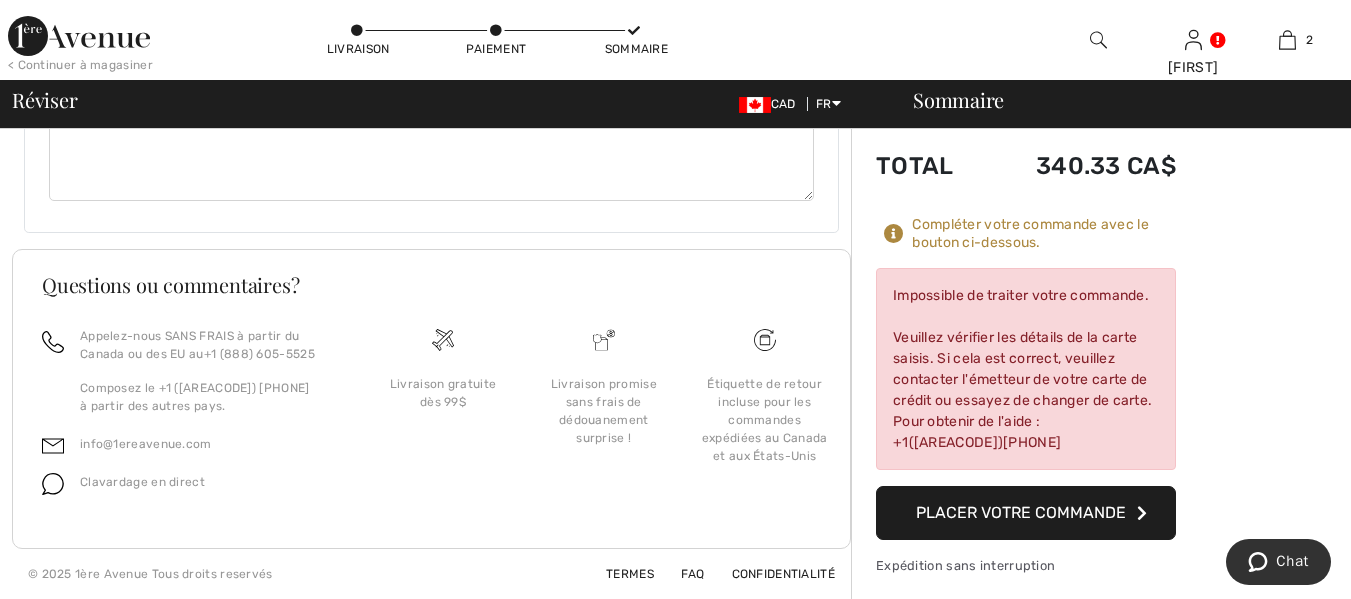 click on "Placer votre commande" at bounding box center [1026, 513] 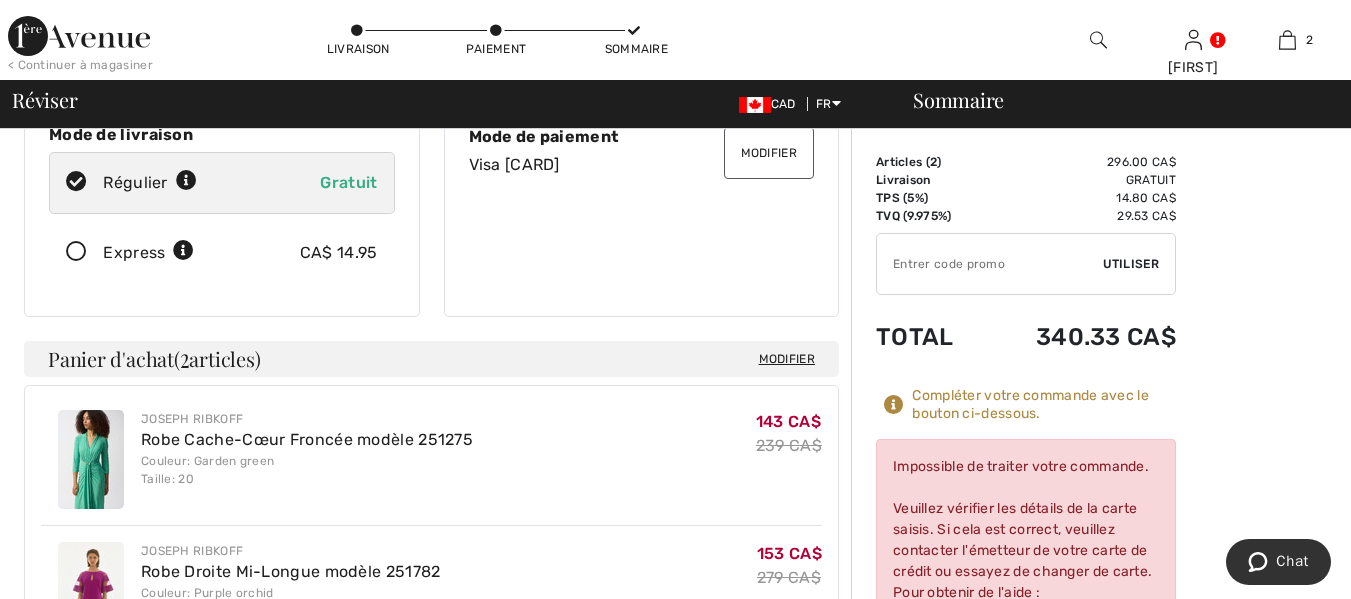 scroll, scrollTop: 302, scrollLeft: 0, axis: vertical 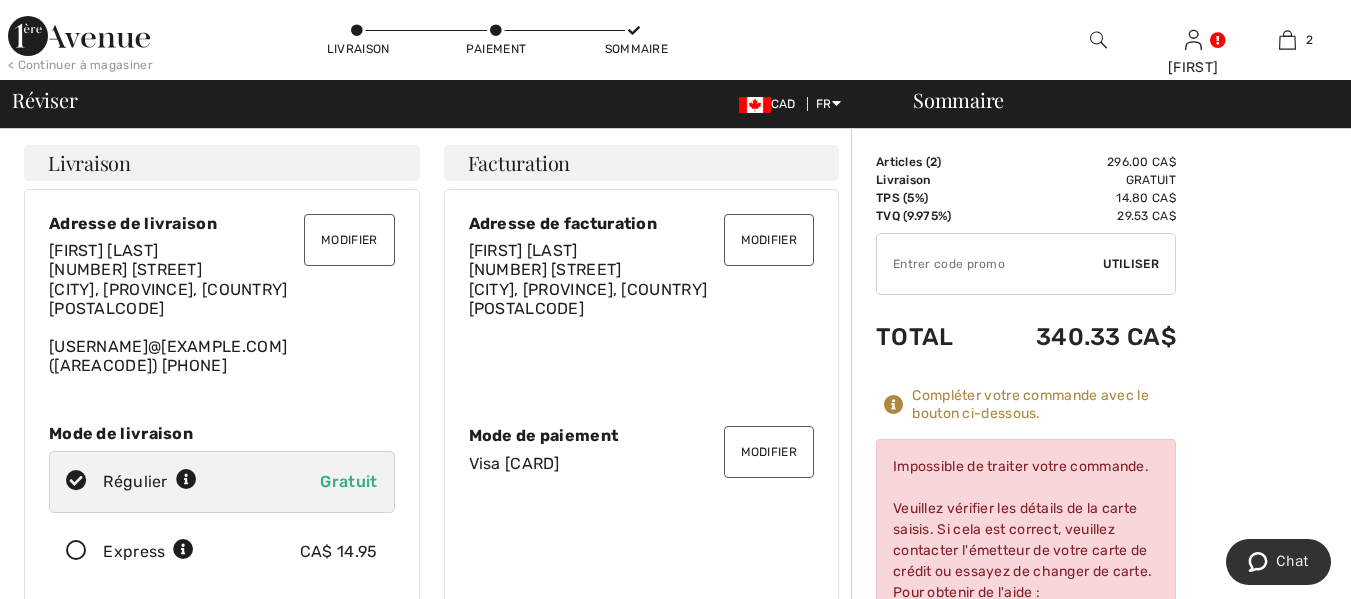 click on "Mode de paiement" at bounding box center [642, 435] 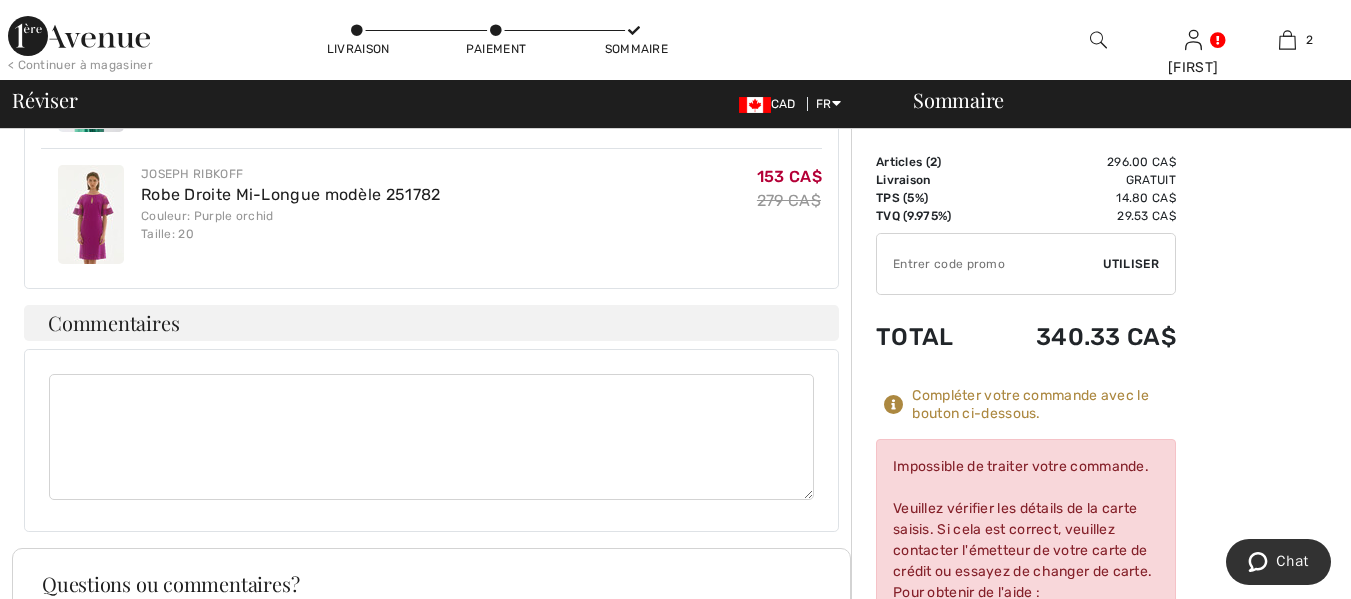 scroll, scrollTop: 975, scrollLeft: 0, axis: vertical 